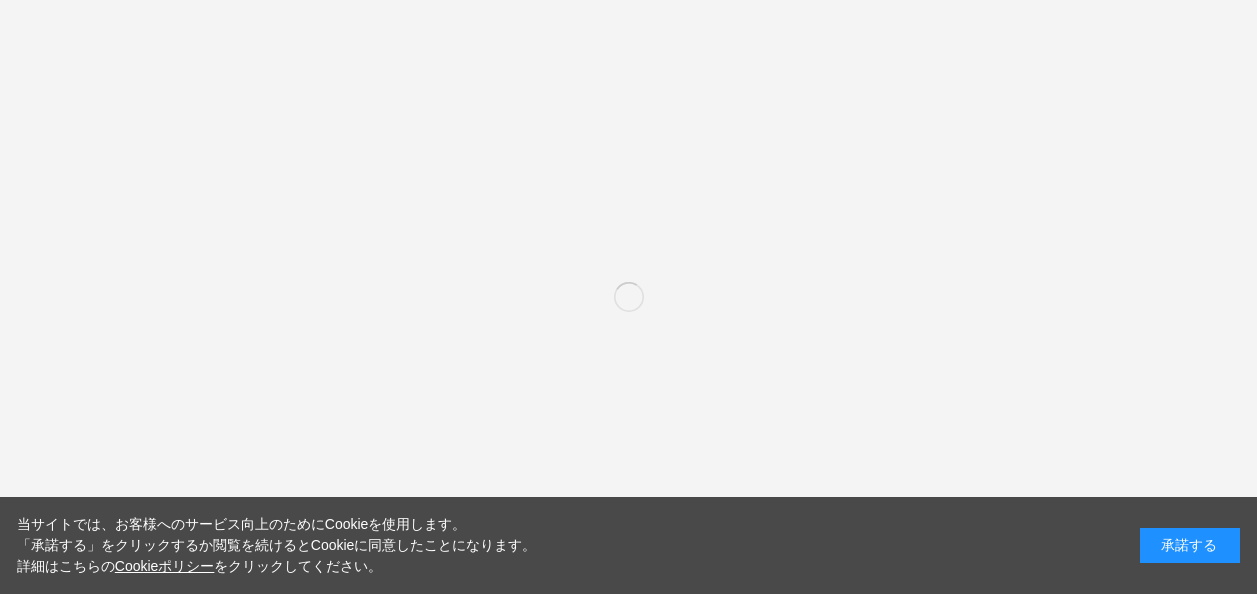 scroll, scrollTop: 0, scrollLeft: 0, axis: both 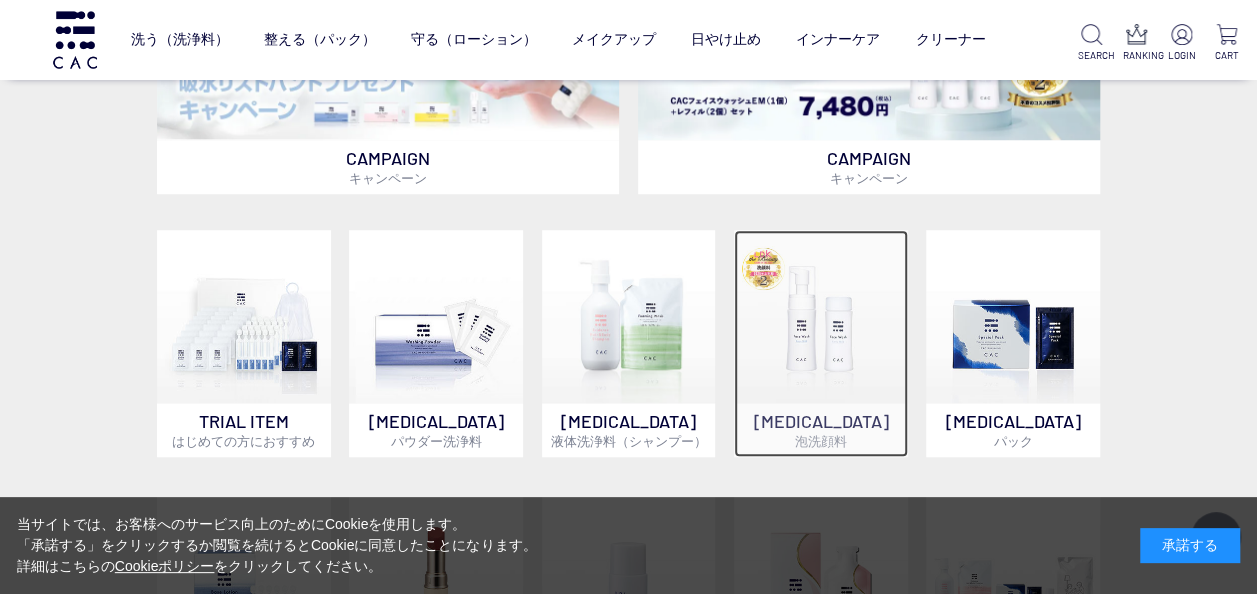 click at bounding box center [820, 316] 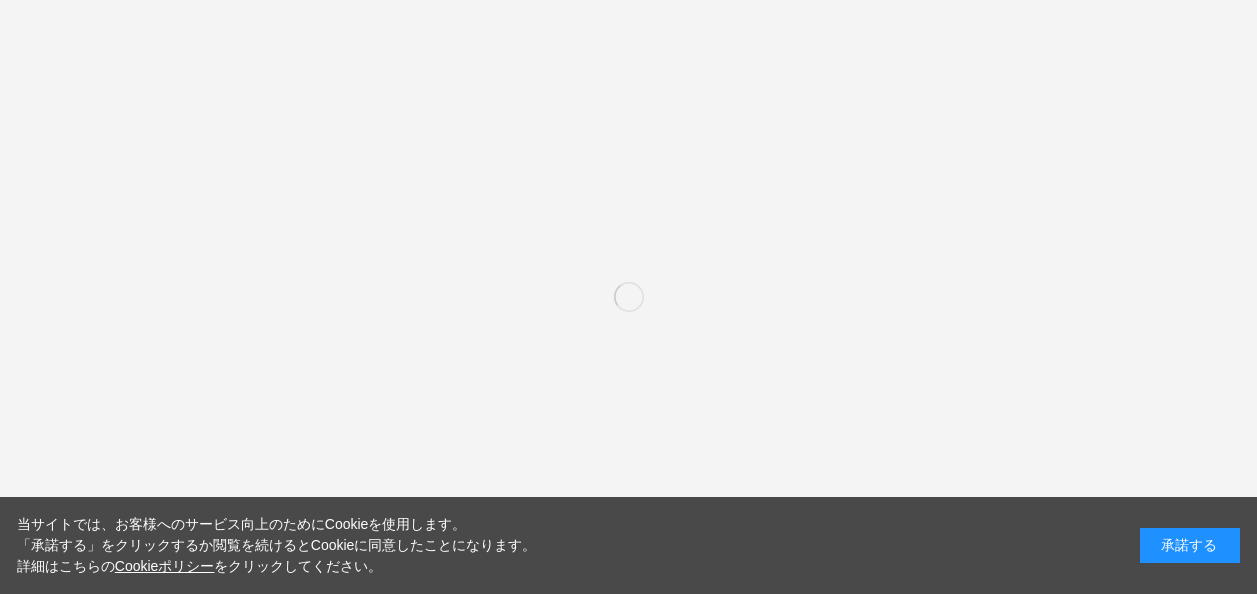 scroll, scrollTop: 0, scrollLeft: 0, axis: both 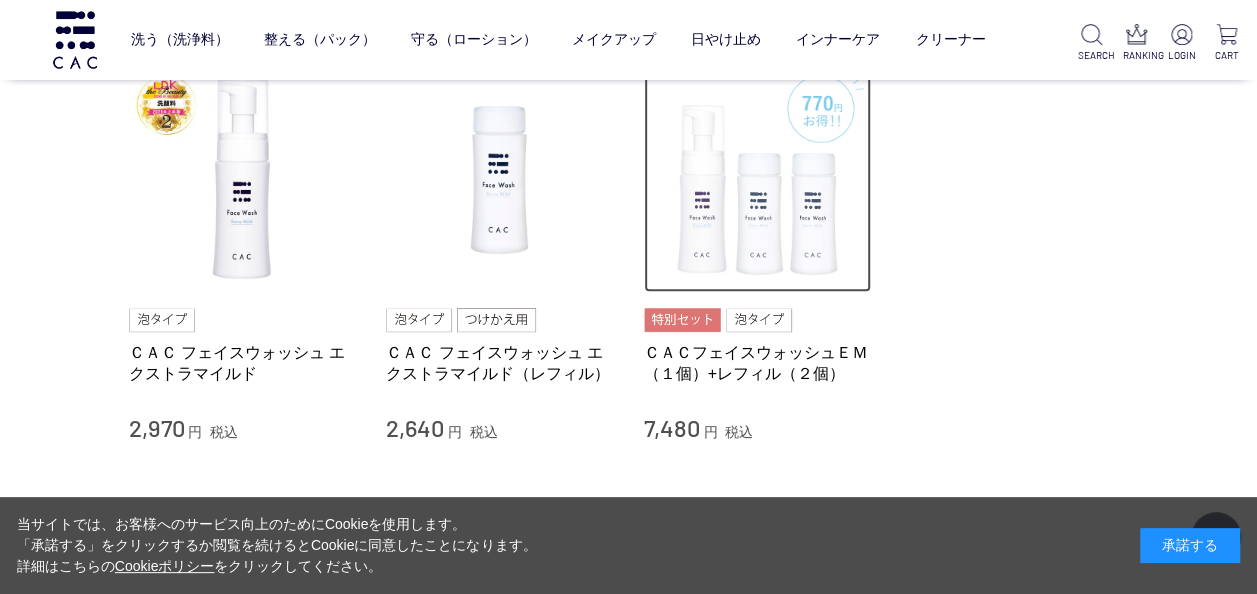 click at bounding box center [758, 179] 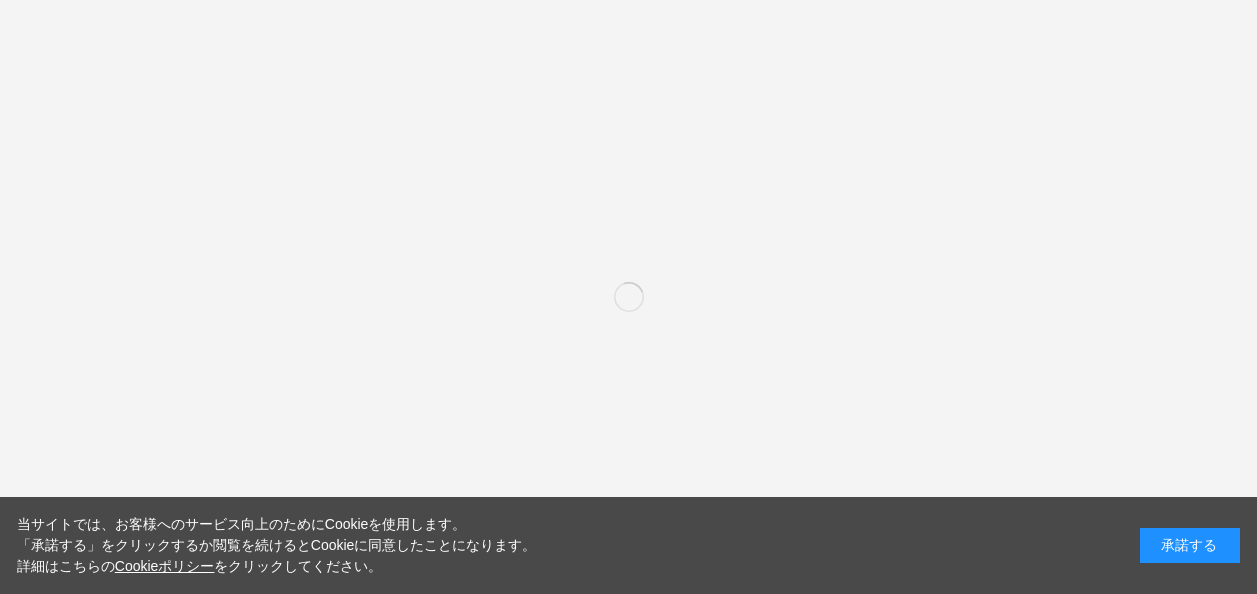 scroll, scrollTop: 0, scrollLeft: 0, axis: both 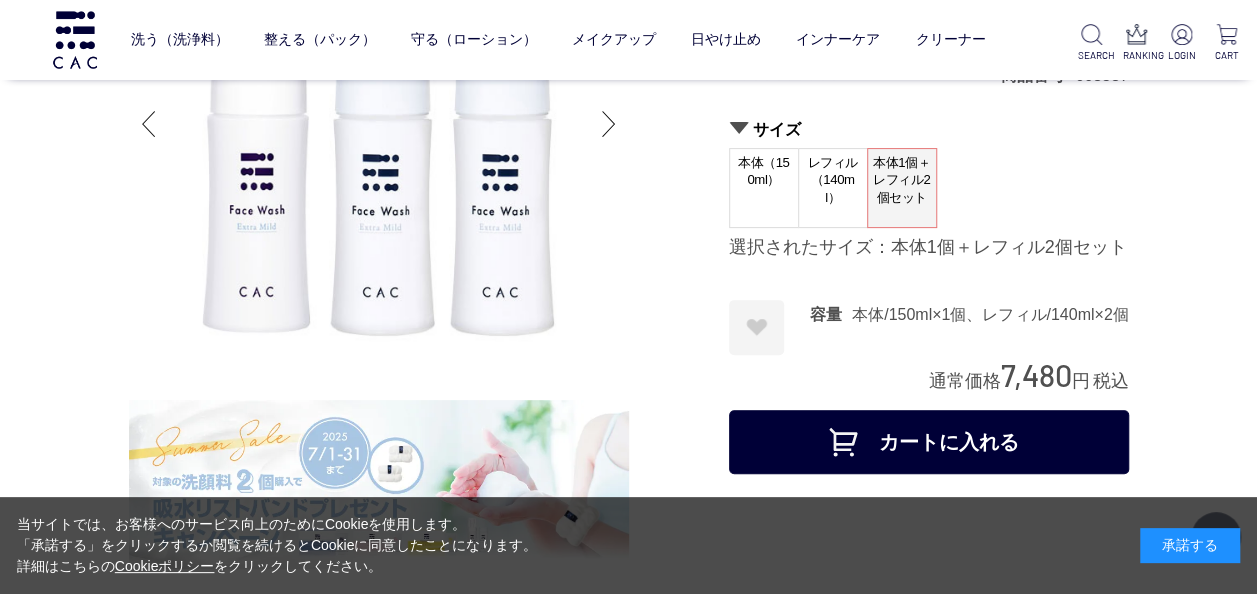 click on "カートに入れる" at bounding box center (929, 442) 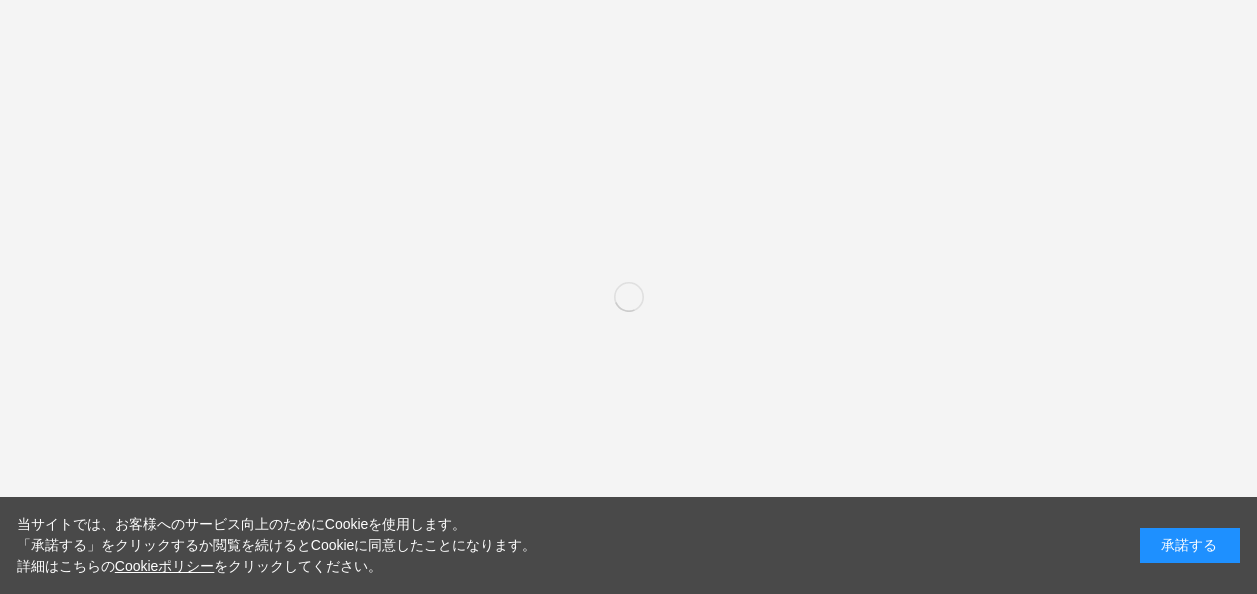 scroll, scrollTop: 0, scrollLeft: 0, axis: both 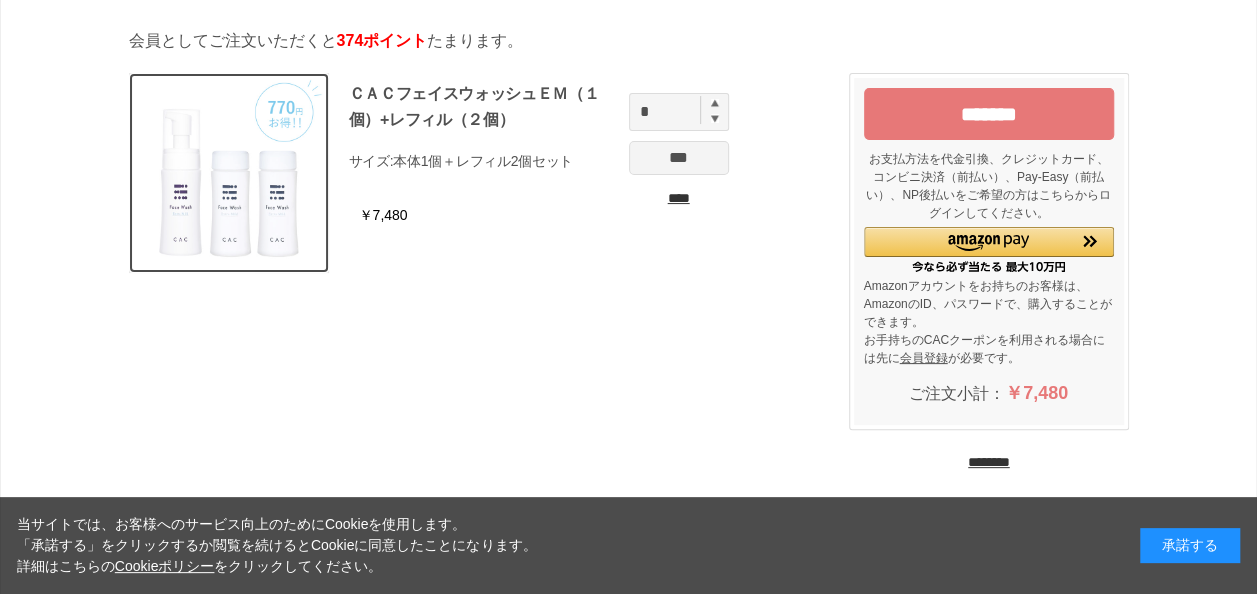 click at bounding box center (229, 173) 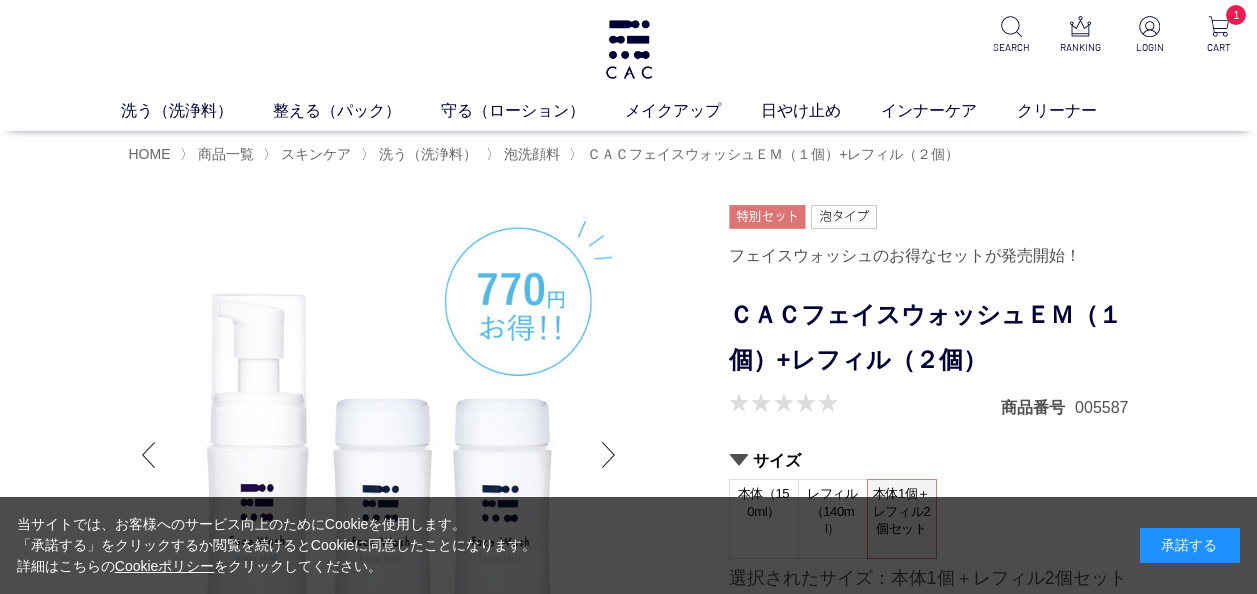 scroll, scrollTop: 0, scrollLeft: 0, axis: both 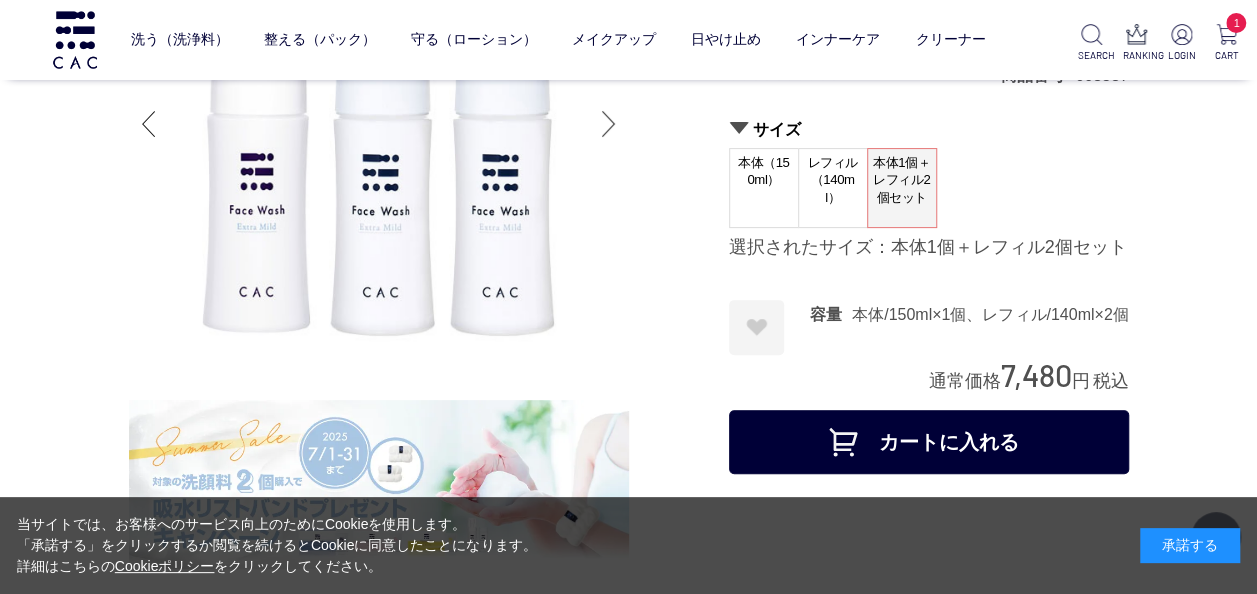 click at bounding box center (609, 124) 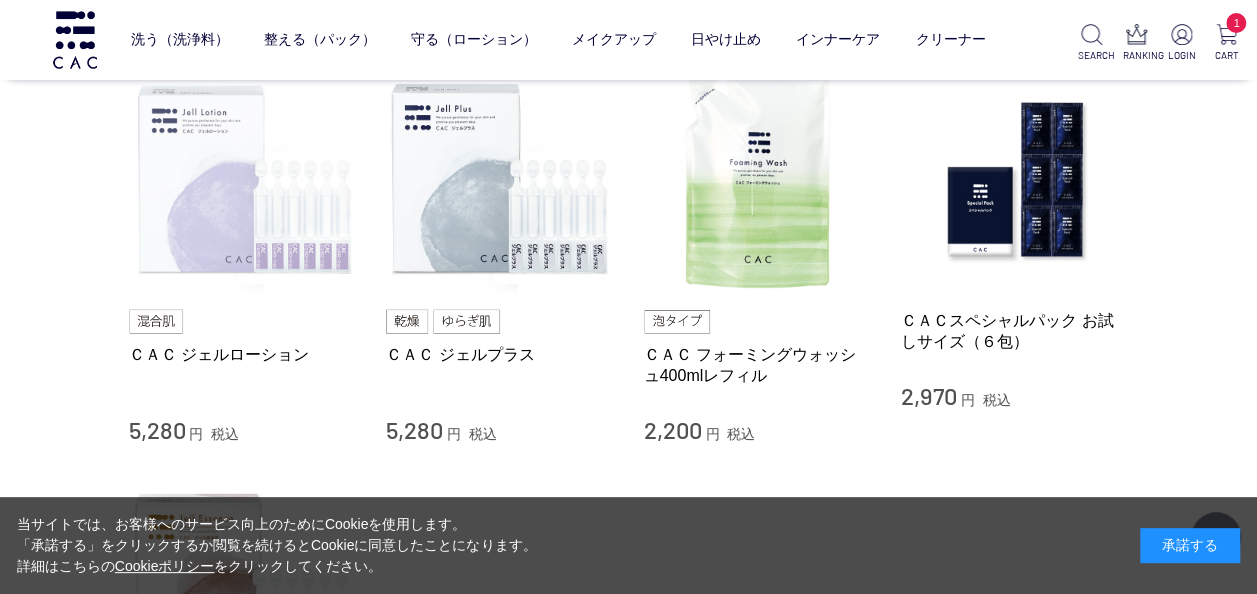 scroll, scrollTop: 17500, scrollLeft: 0, axis: vertical 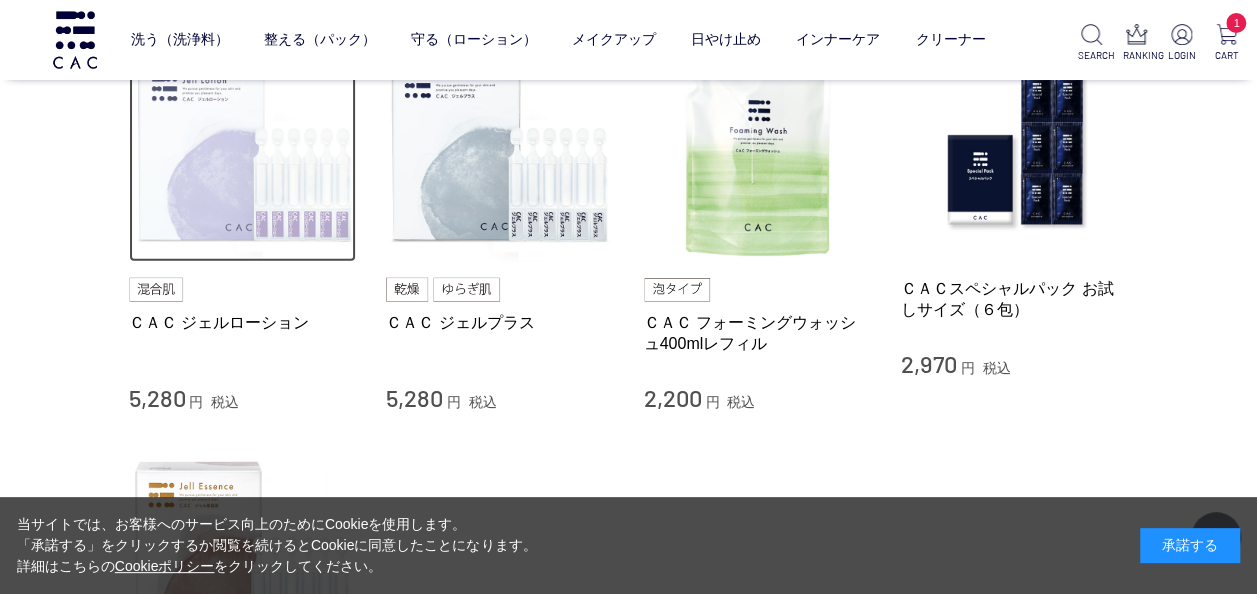 click at bounding box center [243, 148] 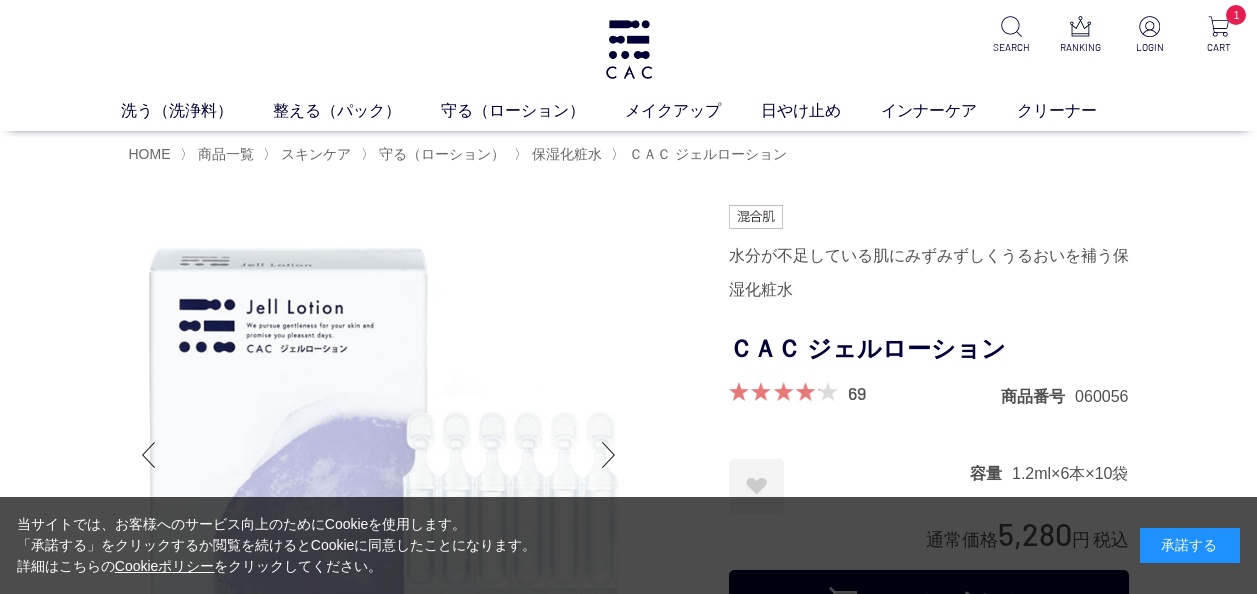 scroll, scrollTop: 0, scrollLeft: 0, axis: both 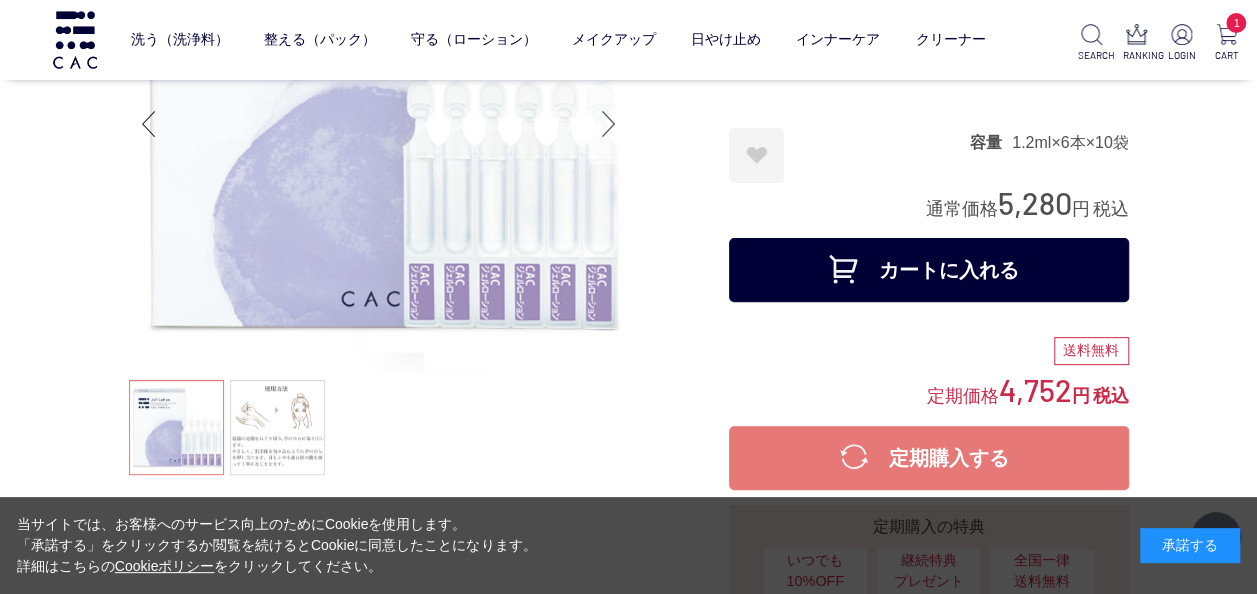 click at bounding box center [609, 124] 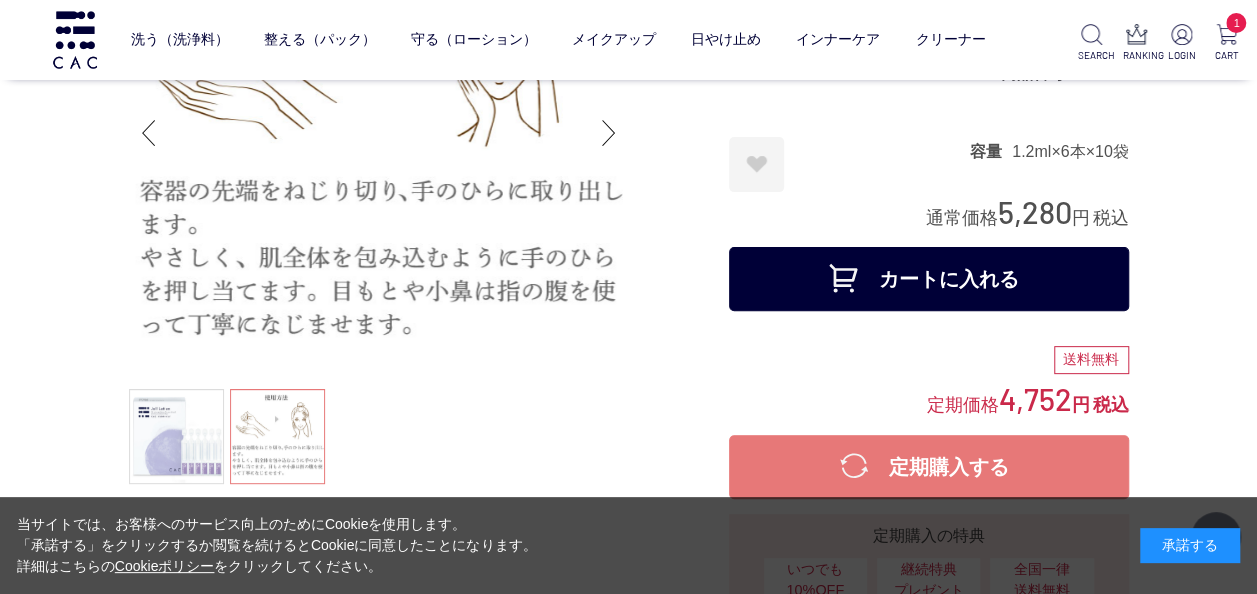 scroll, scrollTop: 300, scrollLeft: 0, axis: vertical 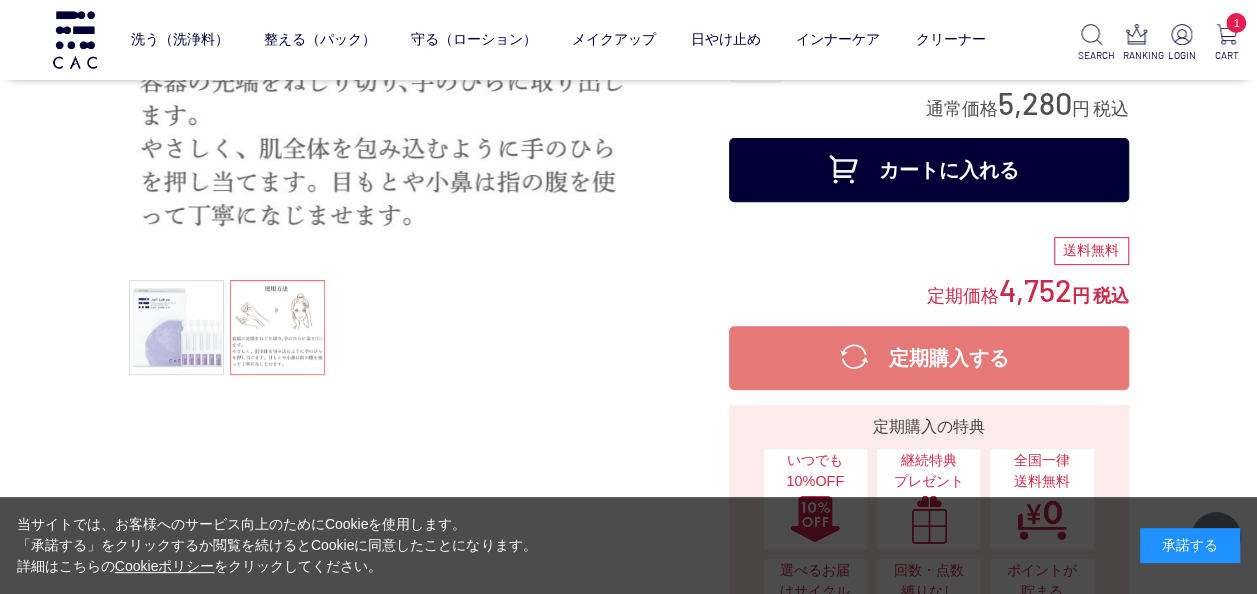 click on "カートに入れる" at bounding box center (929, 170) 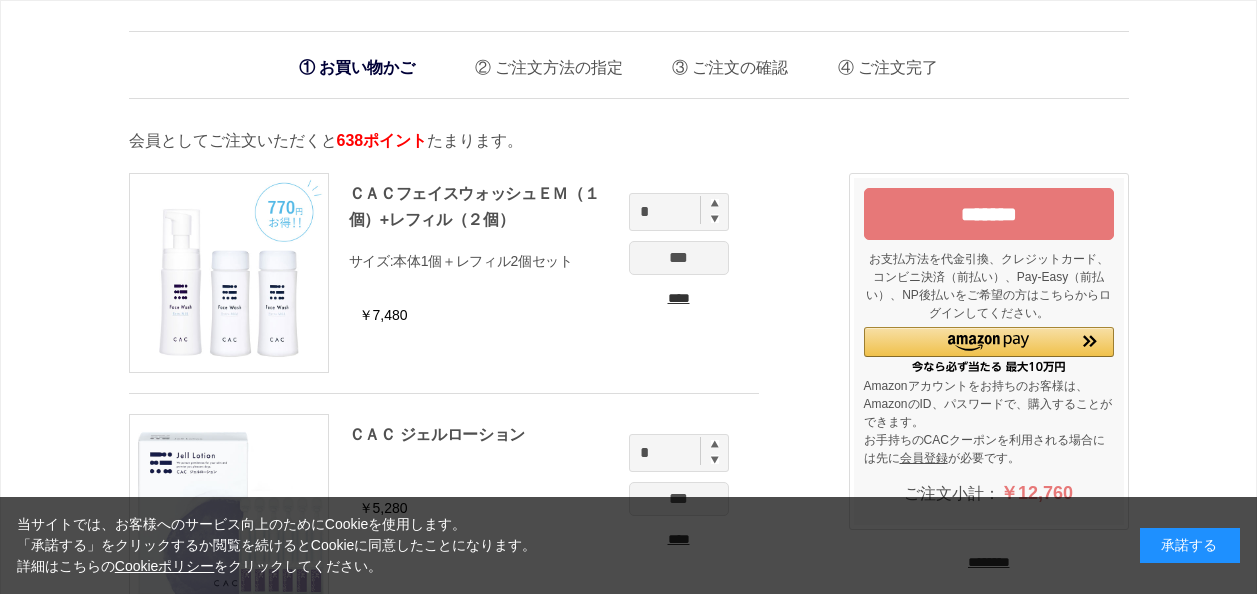scroll, scrollTop: 0, scrollLeft: 0, axis: both 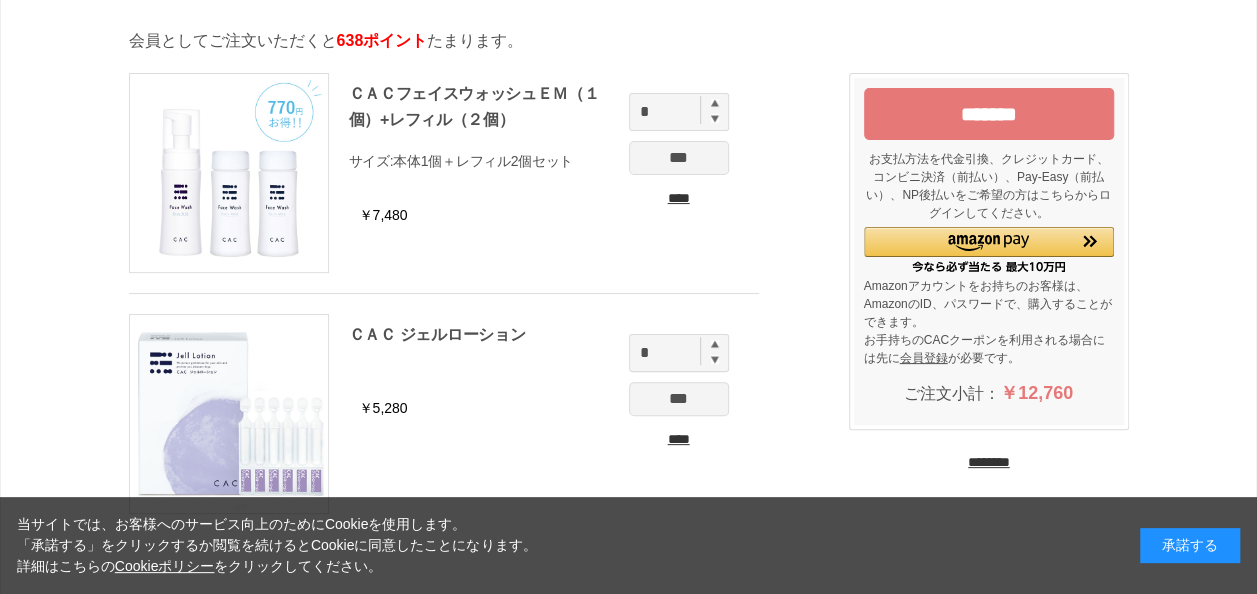 click at bounding box center [715, 344] 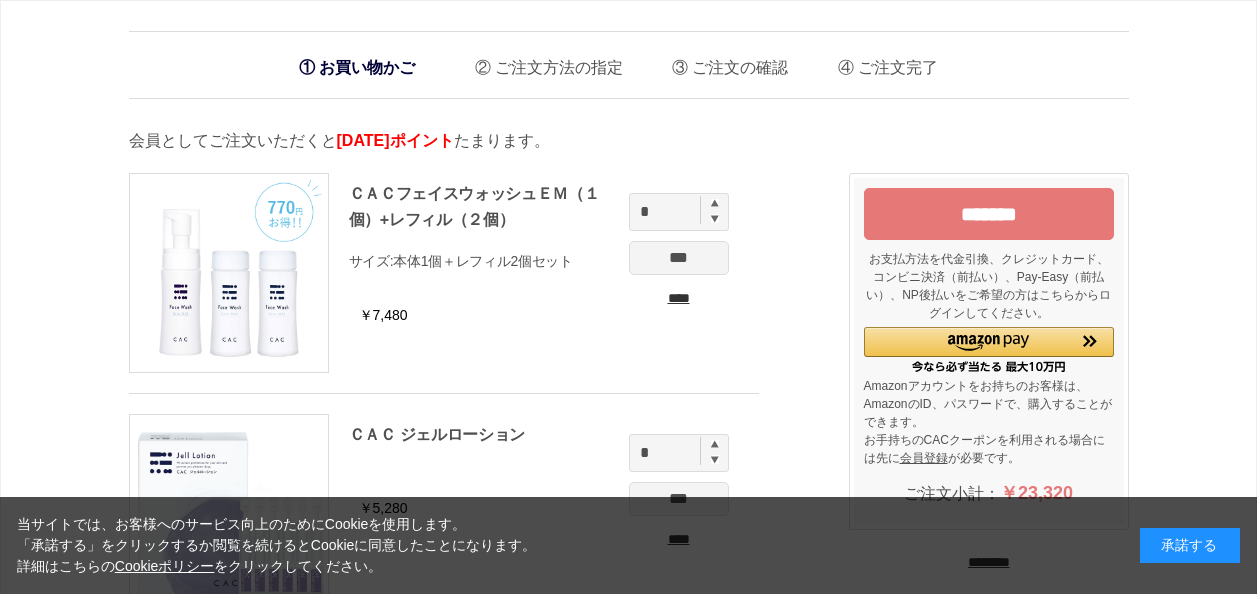 scroll, scrollTop: 0, scrollLeft: 0, axis: both 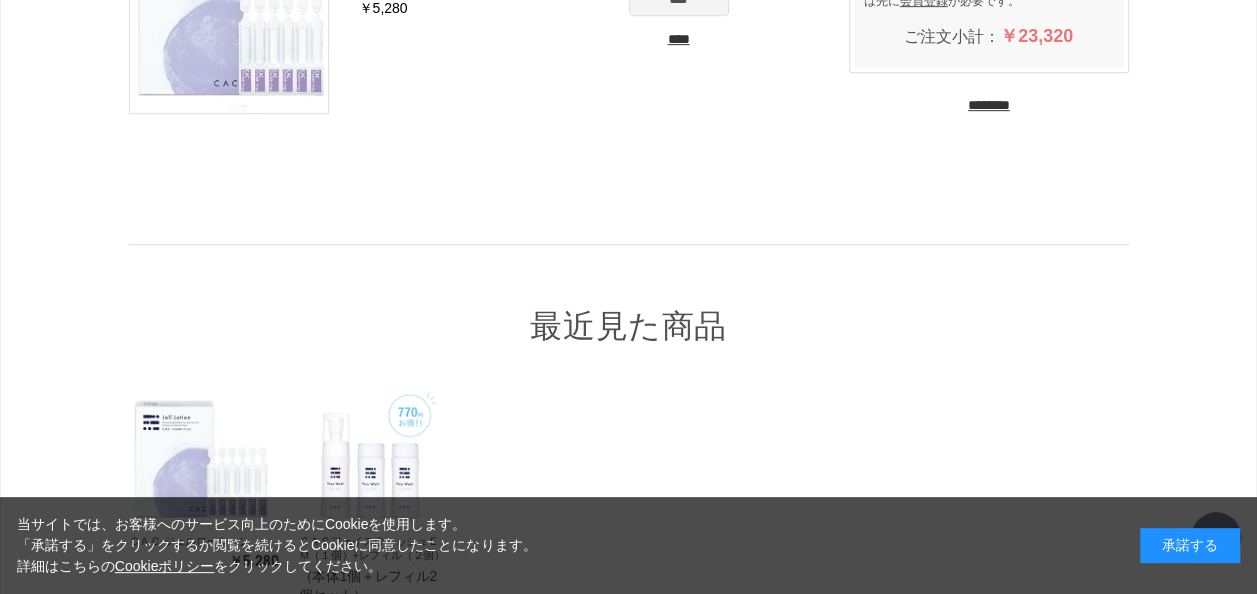 click on "********" at bounding box center [989, 105] 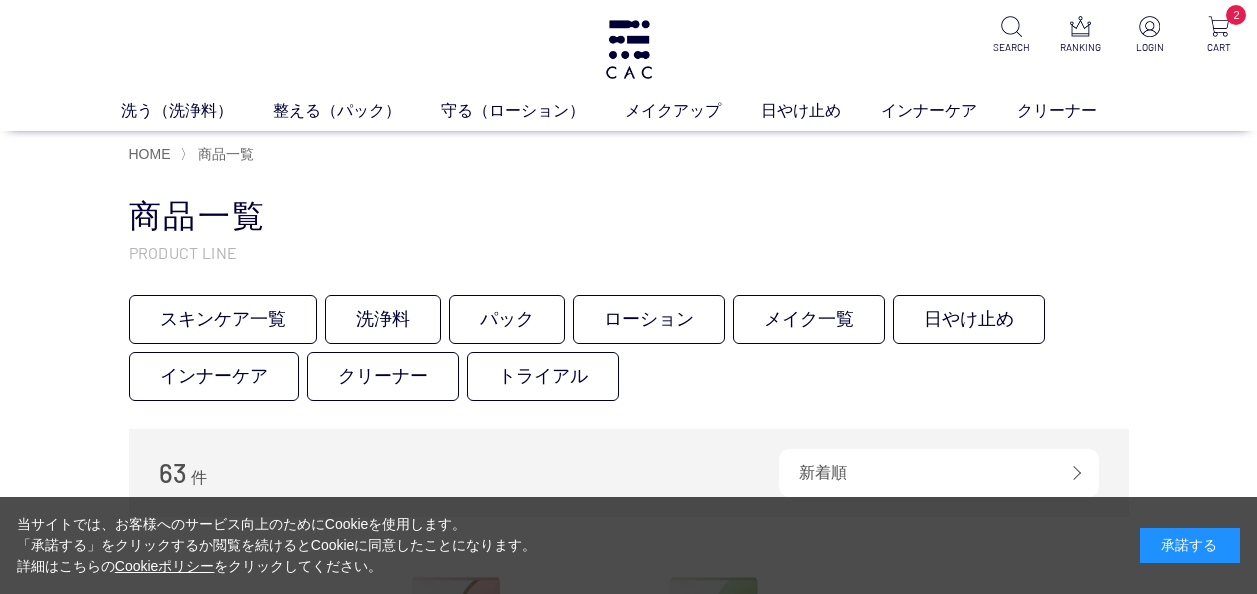 scroll, scrollTop: 0, scrollLeft: 0, axis: both 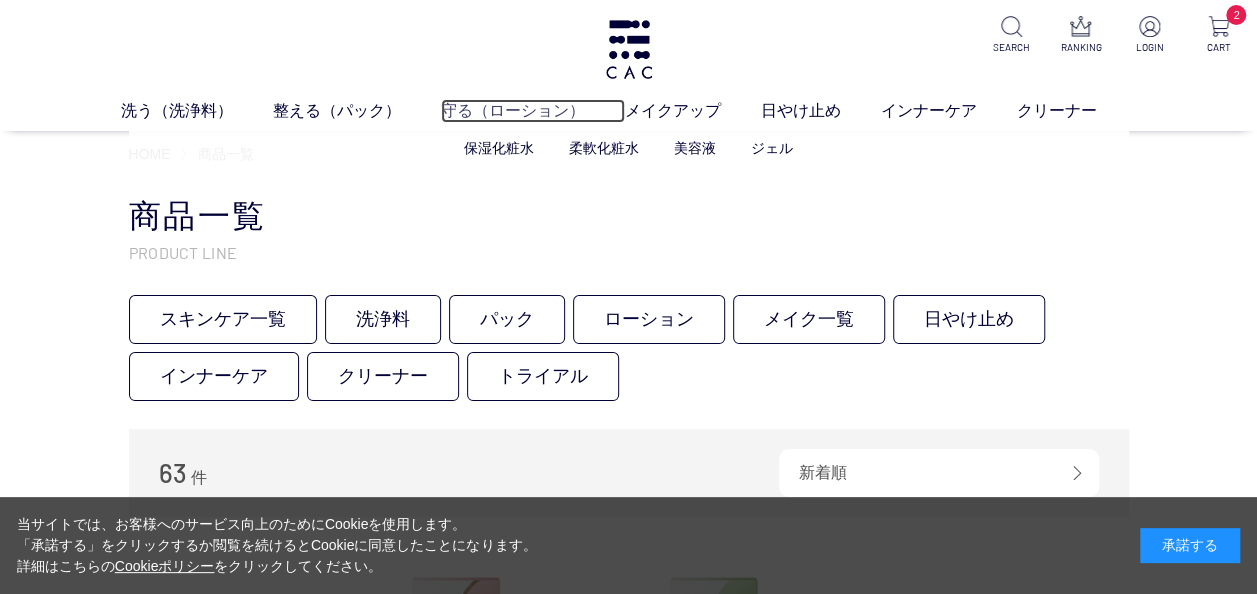click on "守る（ローション）" at bounding box center [533, 111] 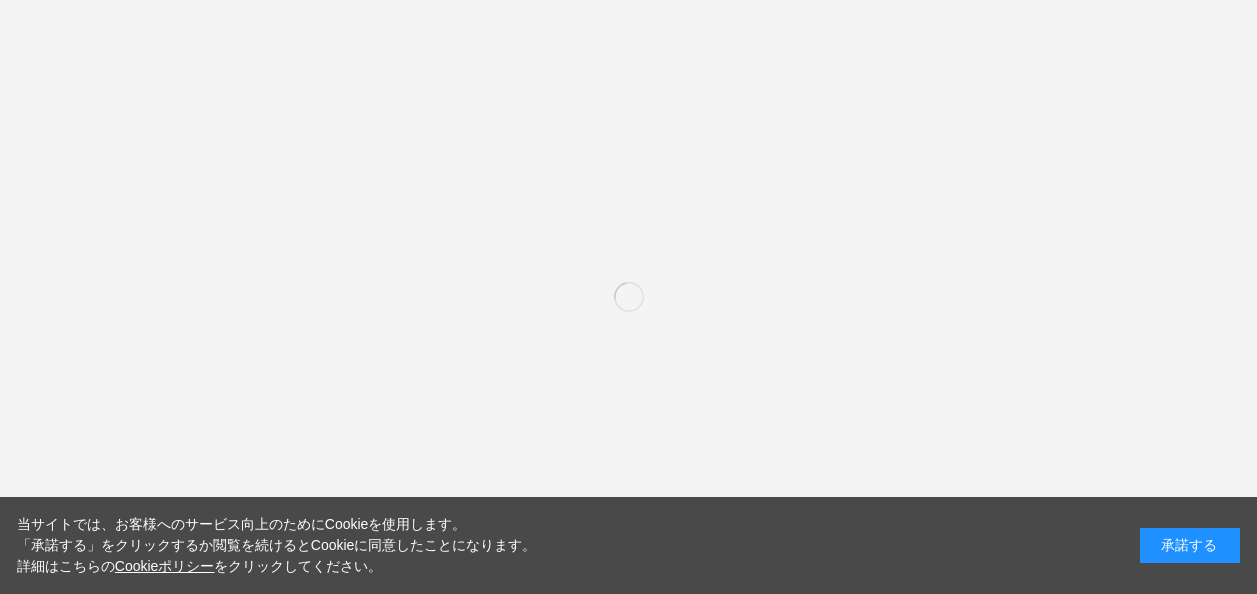 scroll, scrollTop: 0, scrollLeft: 0, axis: both 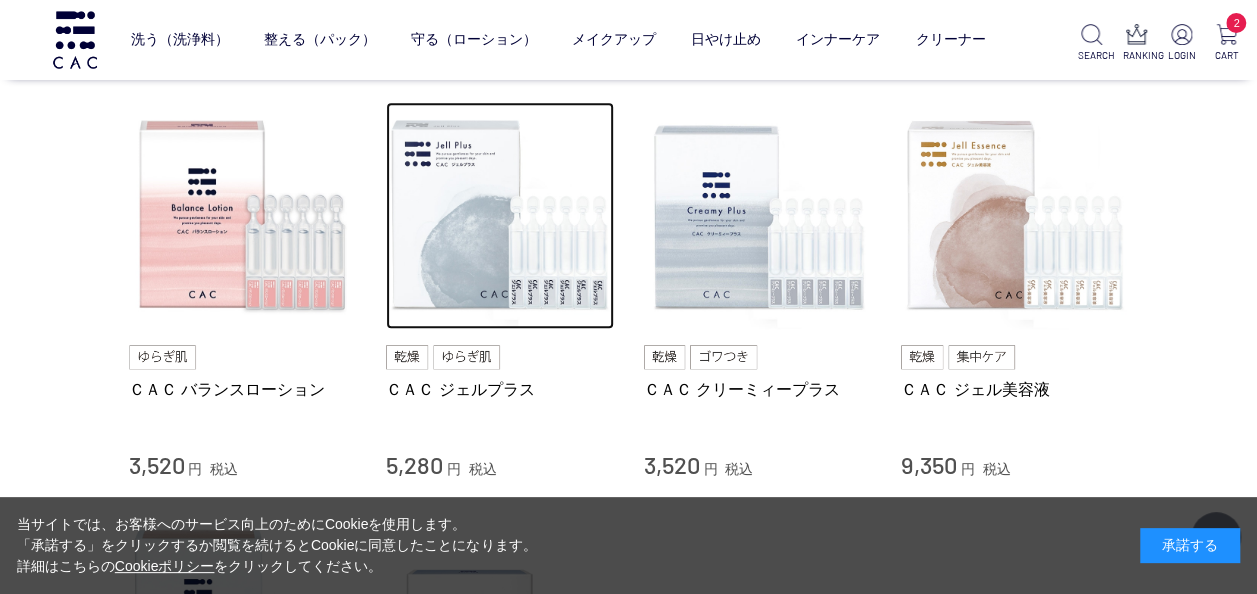 click at bounding box center [500, 216] 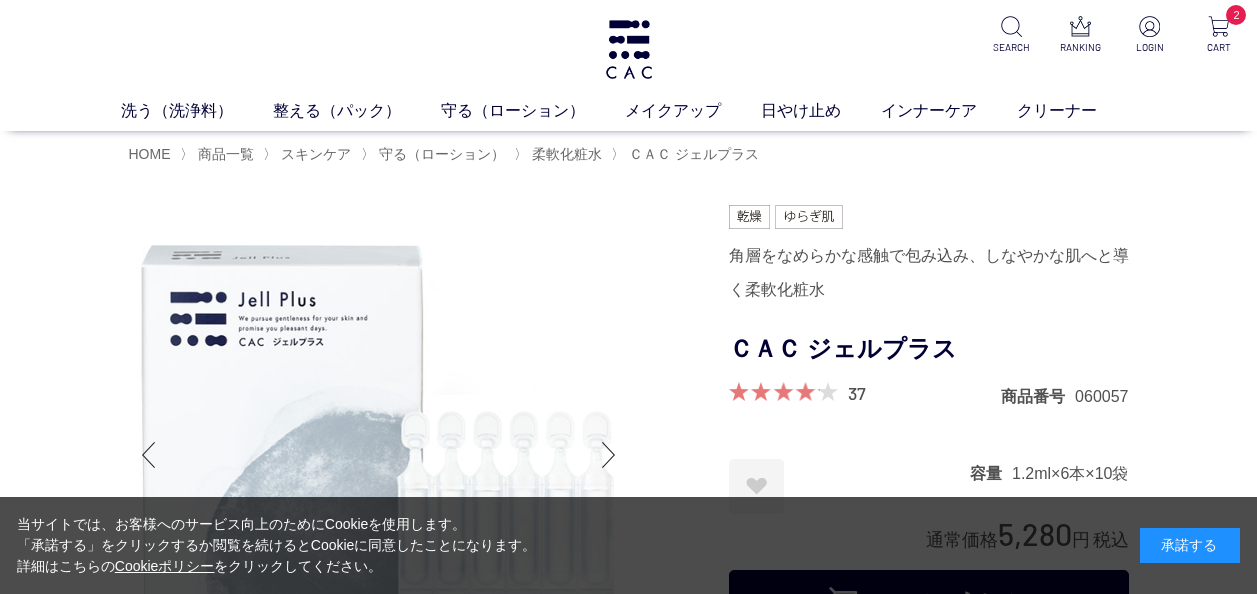 scroll, scrollTop: 0, scrollLeft: 0, axis: both 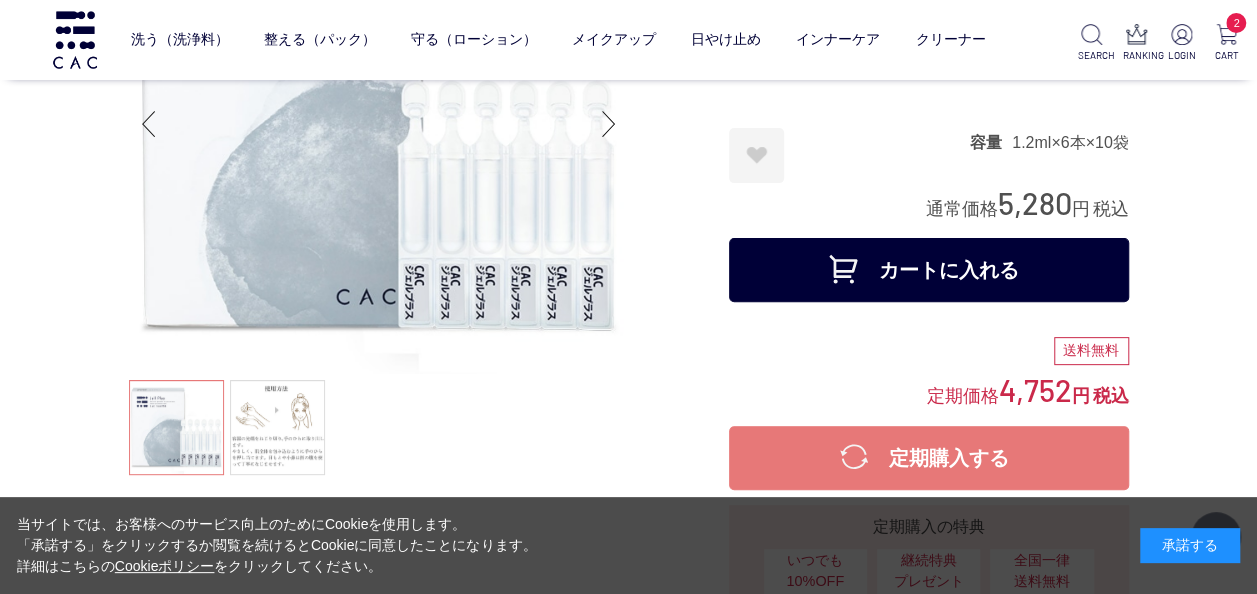click on "カートに入れる" at bounding box center (929, 270) 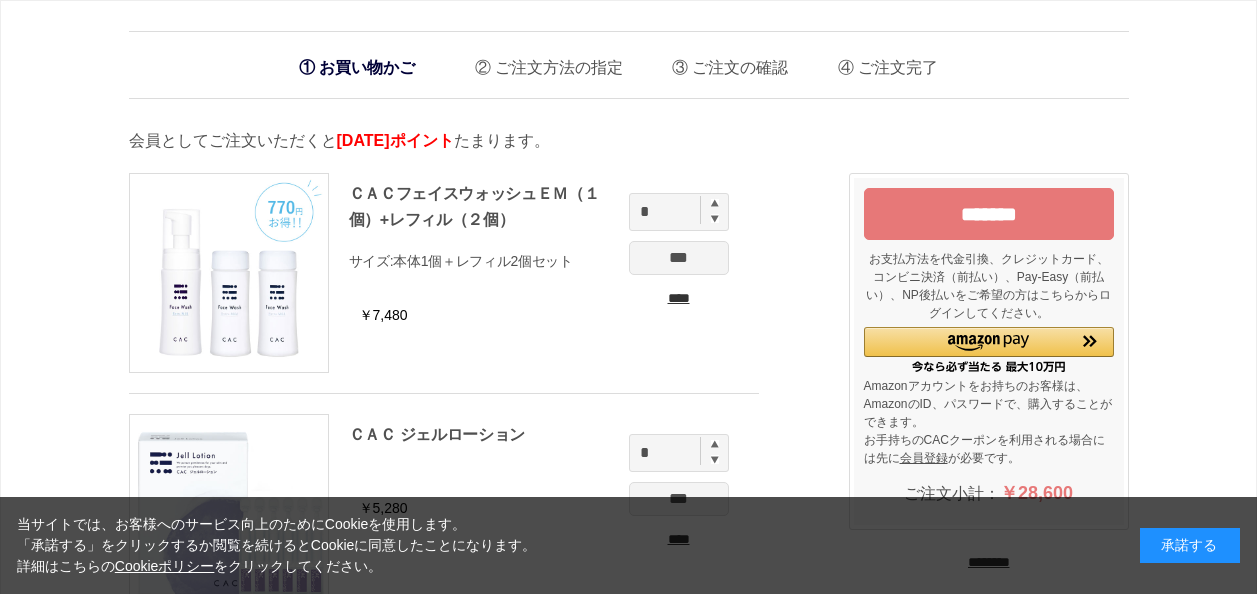 scroll, scrollTop: 0, scrollLeft: 0, axis: both 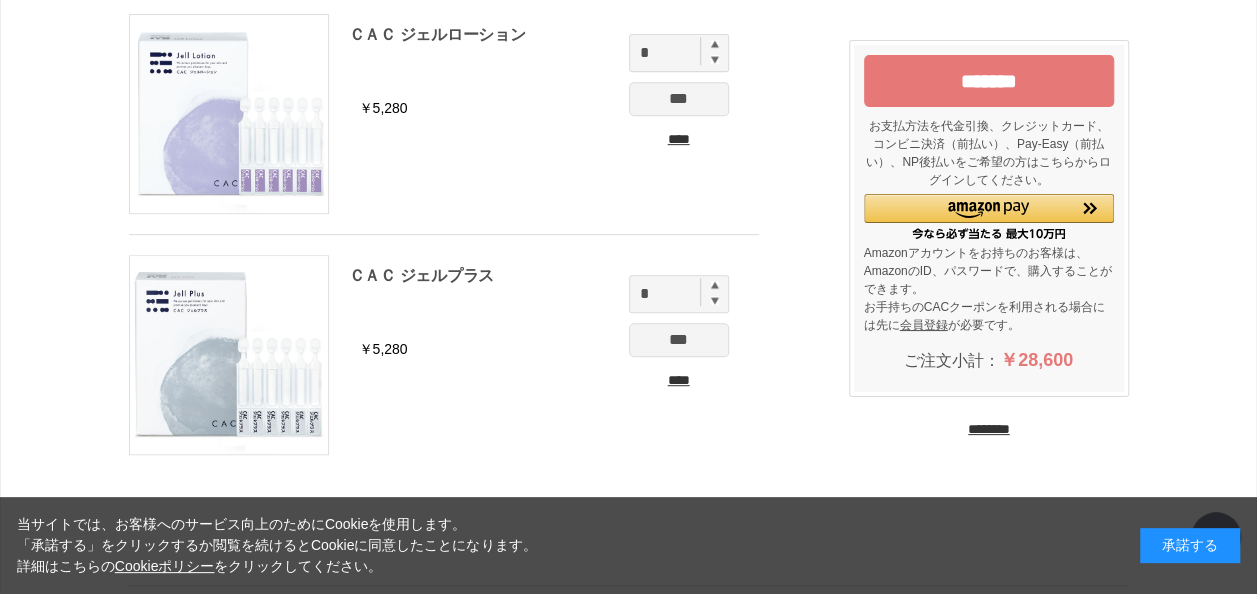 click at bounding box center (715, 285) 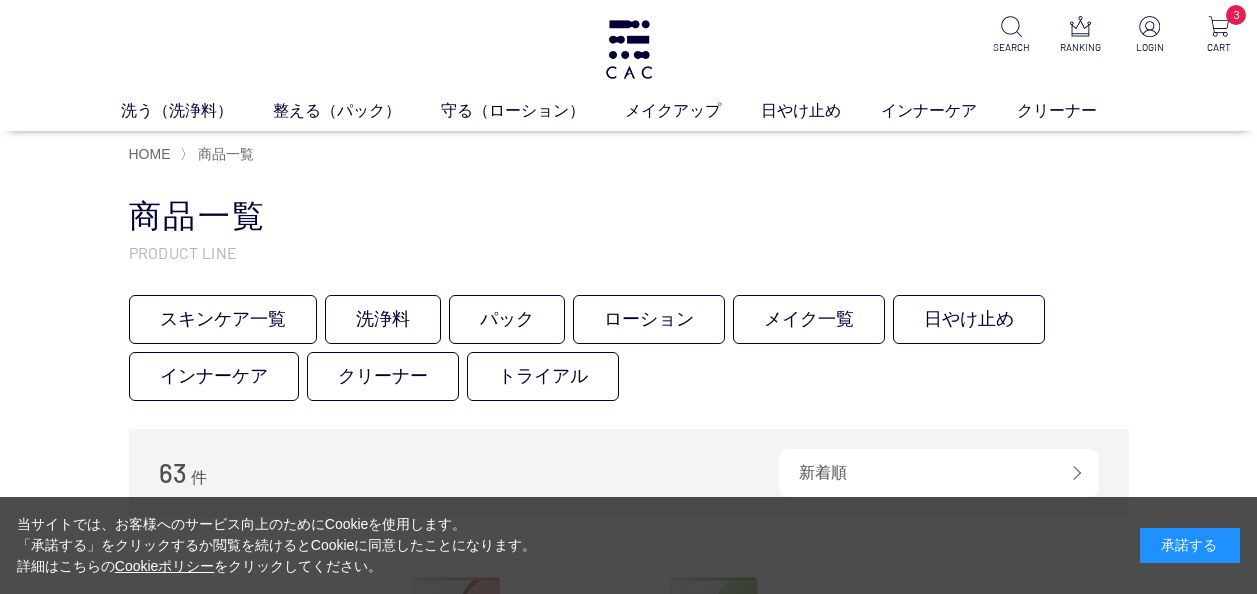 scroll, scrollTop: 0, scrollLeft: 0, axis: both 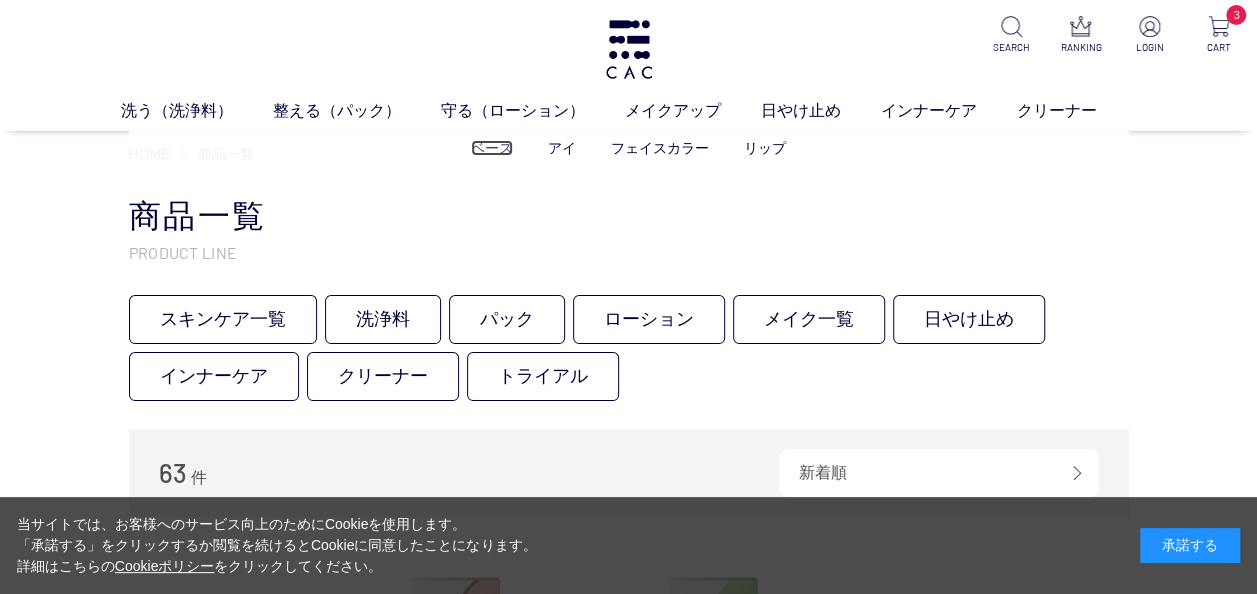 click on "ベース" at bounding box center [492, 148] 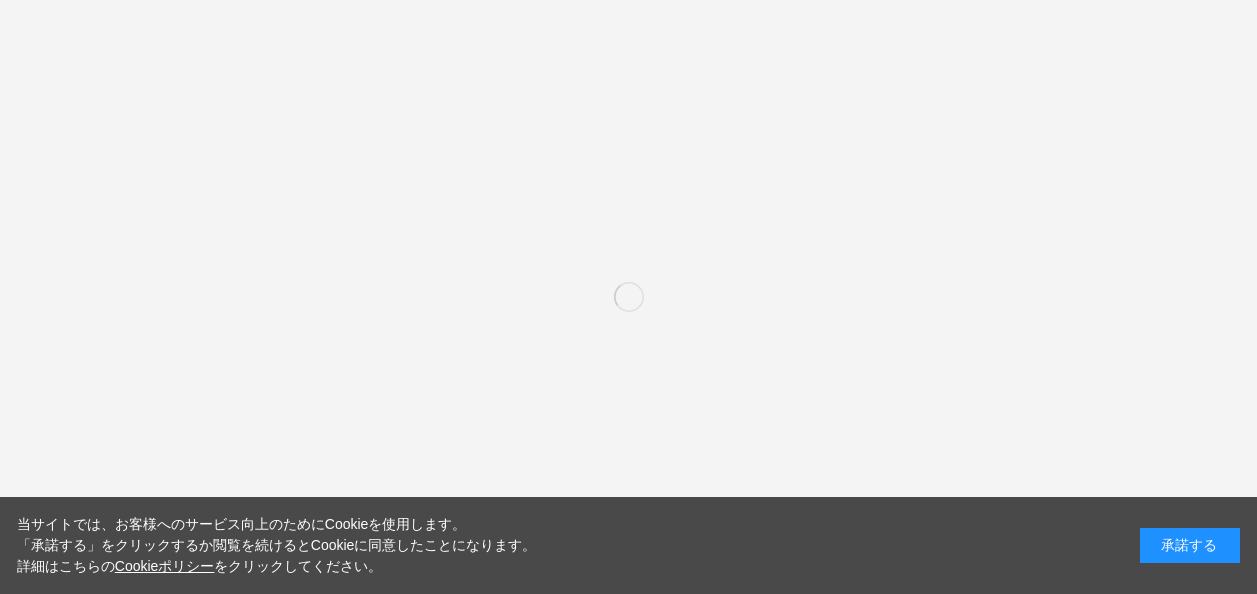 scroll, scrollTop: 0, scrollLeft: 0, axis: both 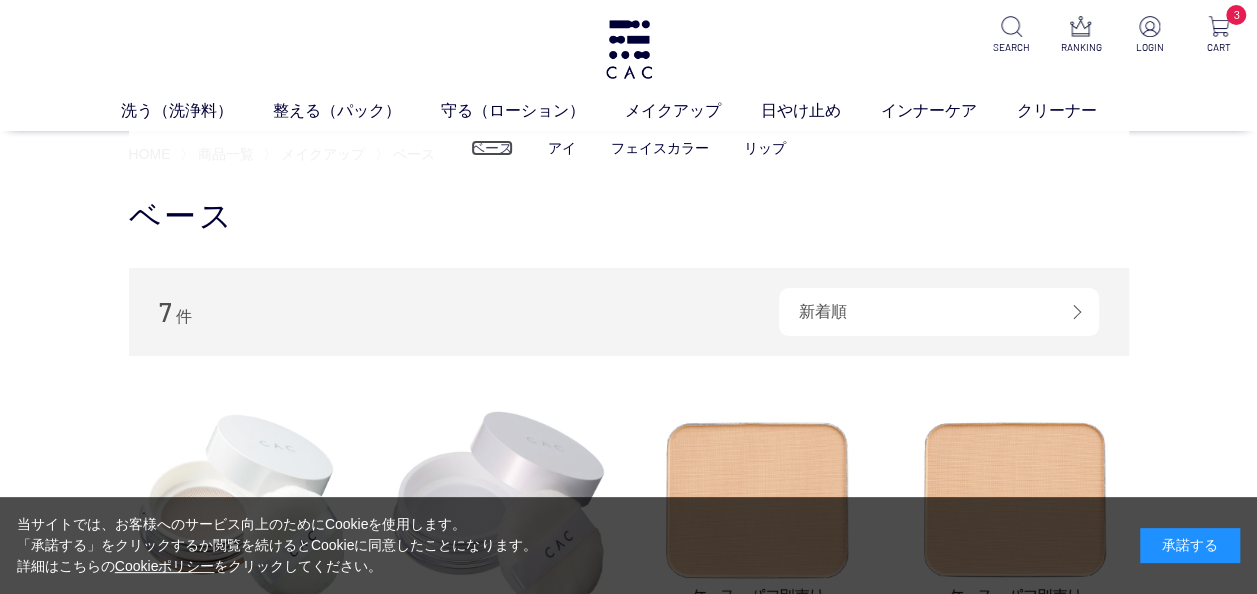 click on "ベース" at bounding box center [492, 148] 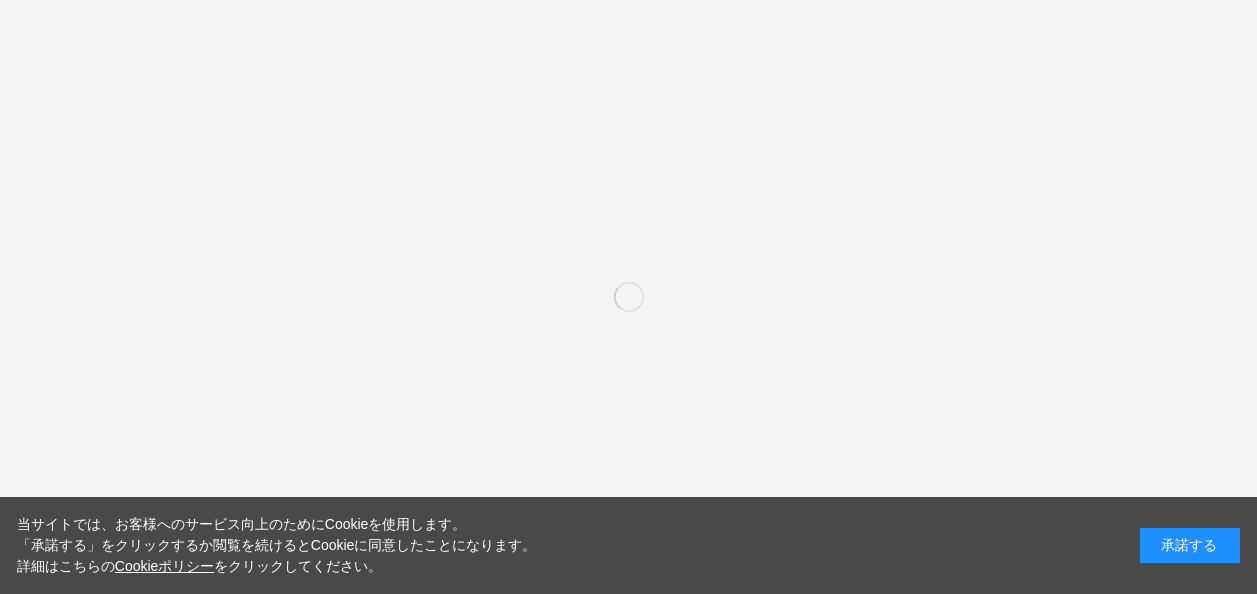 scroll, scrollTop: 0, scrollLeft: 0, axis: both 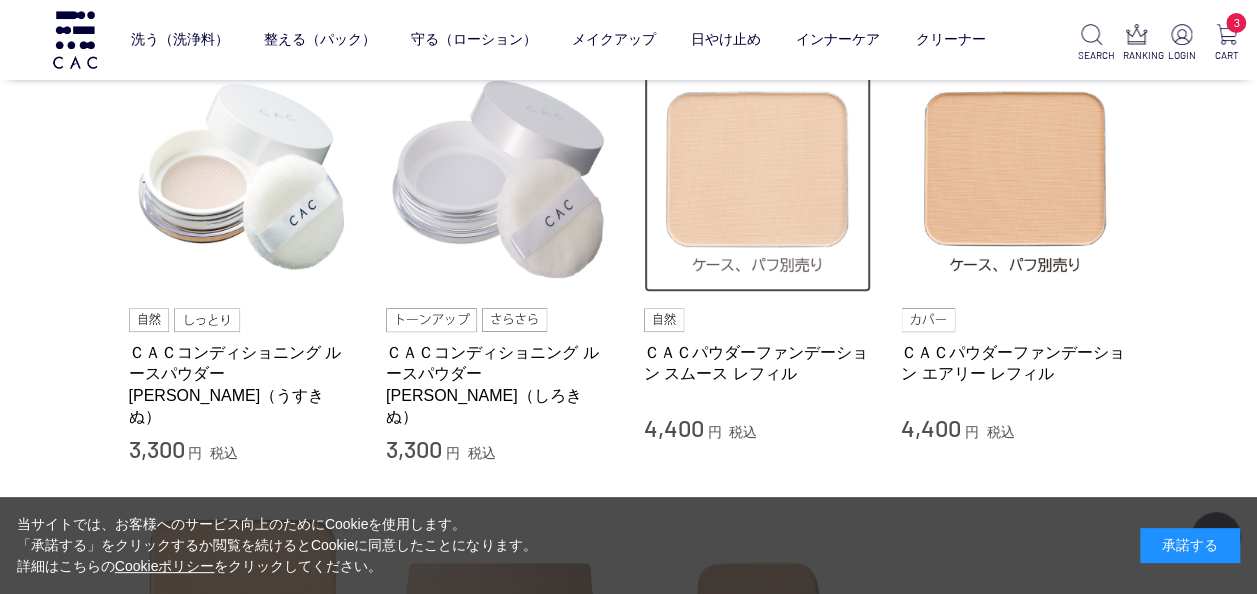 click at bounding box center [758, 179] 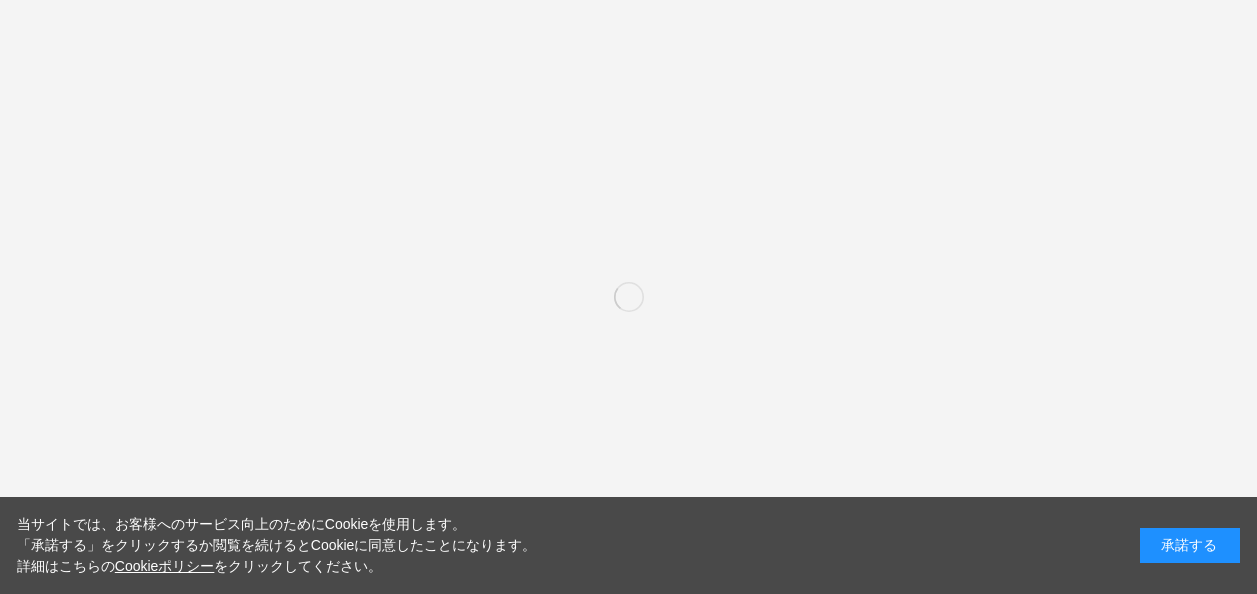 scroll, scrollTop: 0, scrollLeft: 0, axis: both 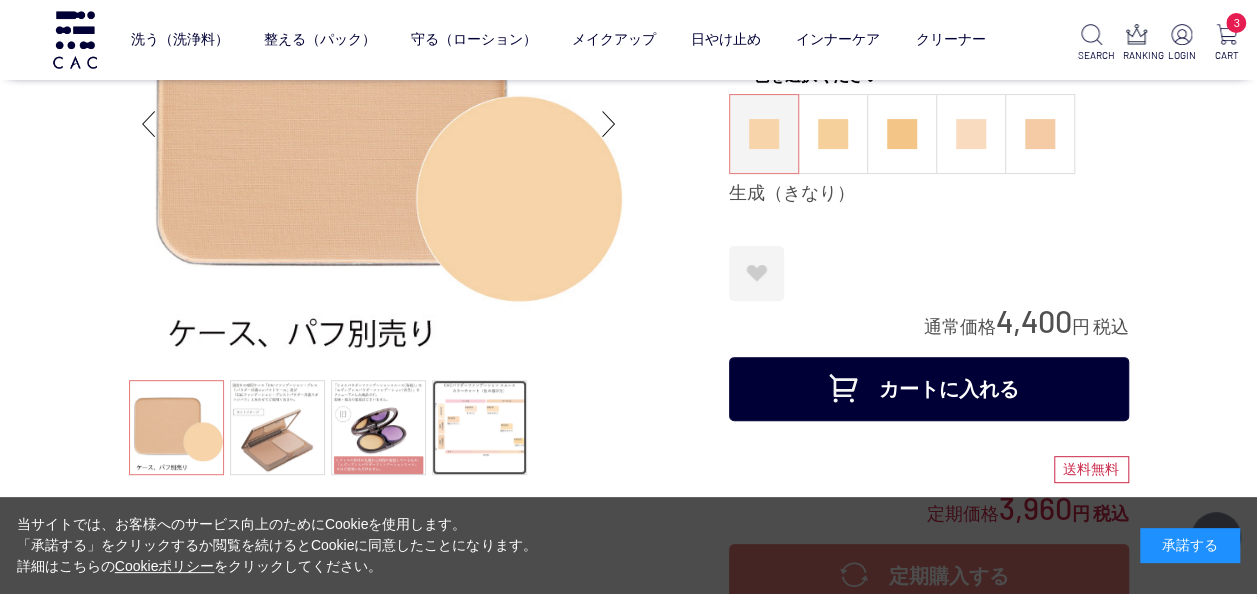 click at bounding box center (479, 427) 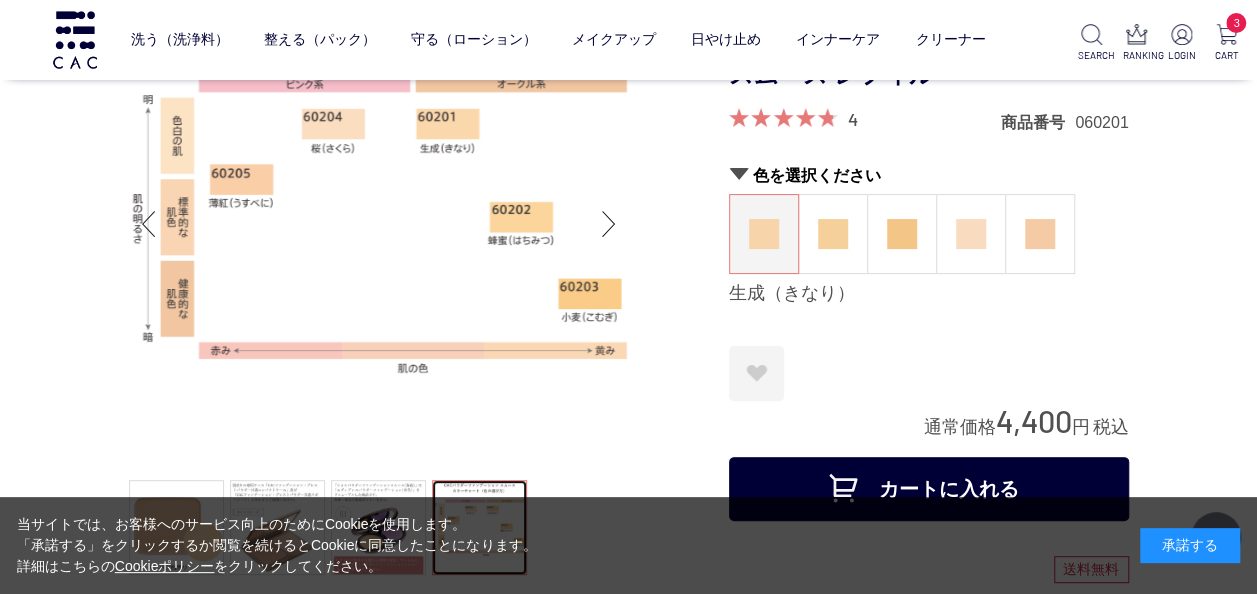 scroll, scrollTop: 200, scrollLeft: 0, axis: vertical 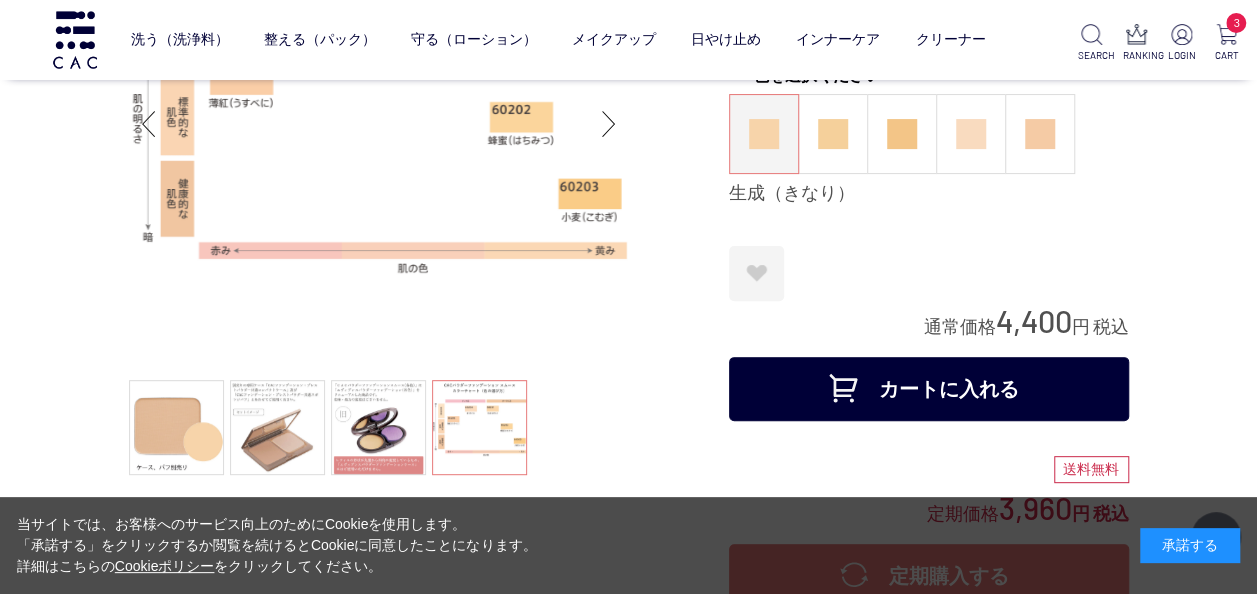 click on "カートに入れる" at bounding box center [929, 389] 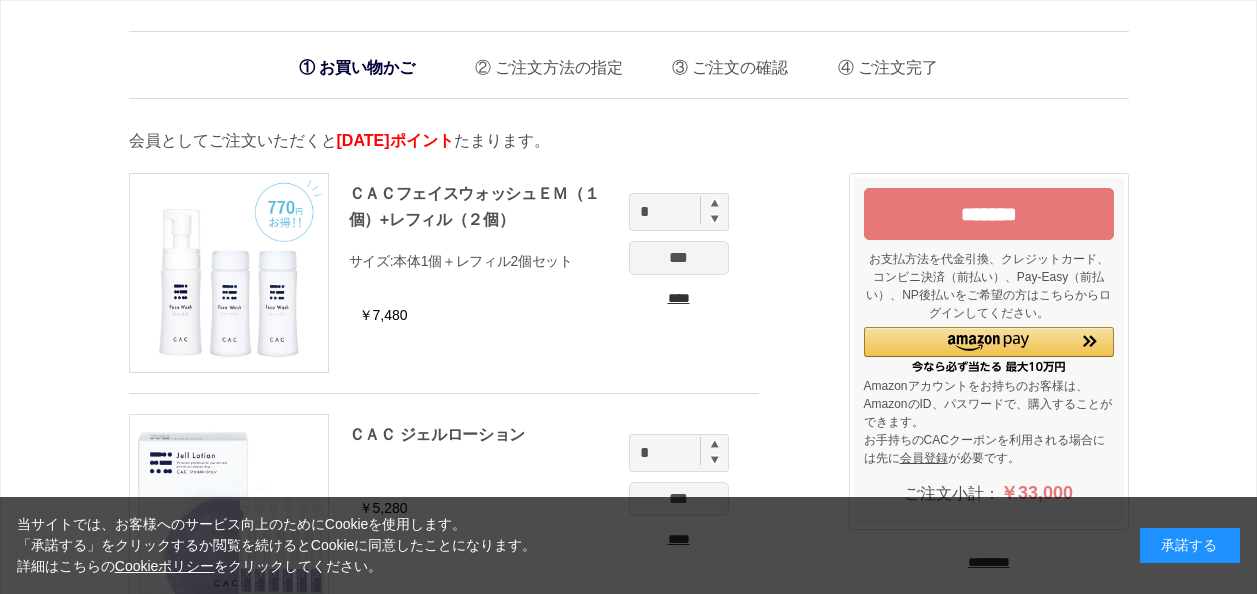 scroll, scrollTop: 0, scrollLeft: 0, axis: both 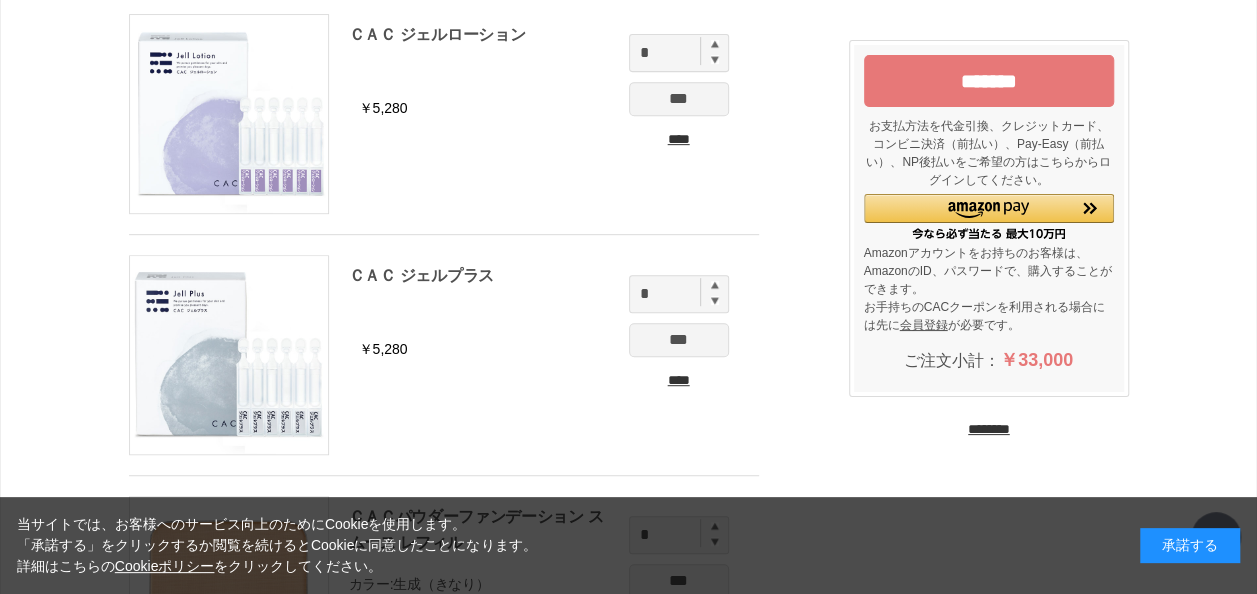 click at bounding box center (715, 285) 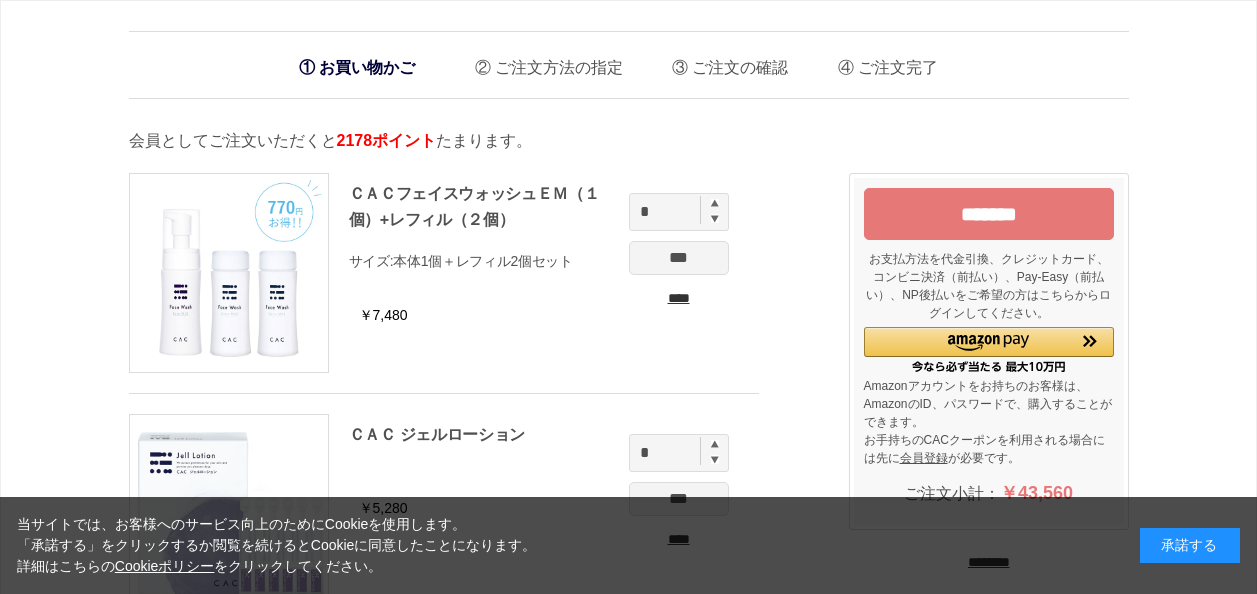 scroll, scrollTop: 0, scrollLeft: 0, axis: both 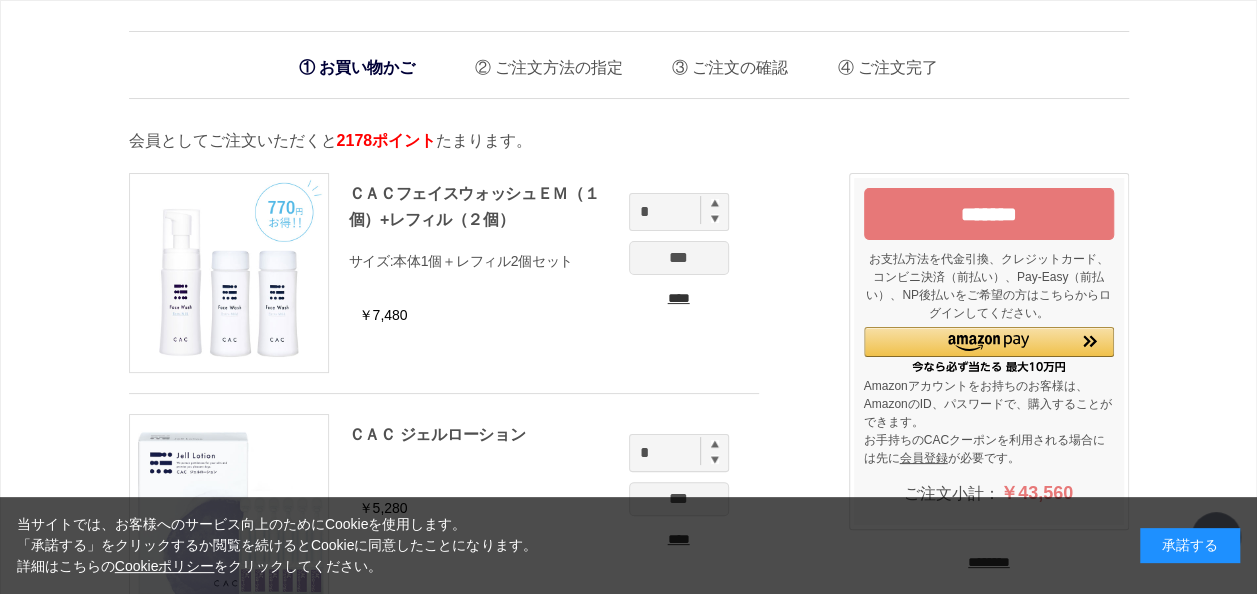 click on "*******" at bounding box center (989, 214) 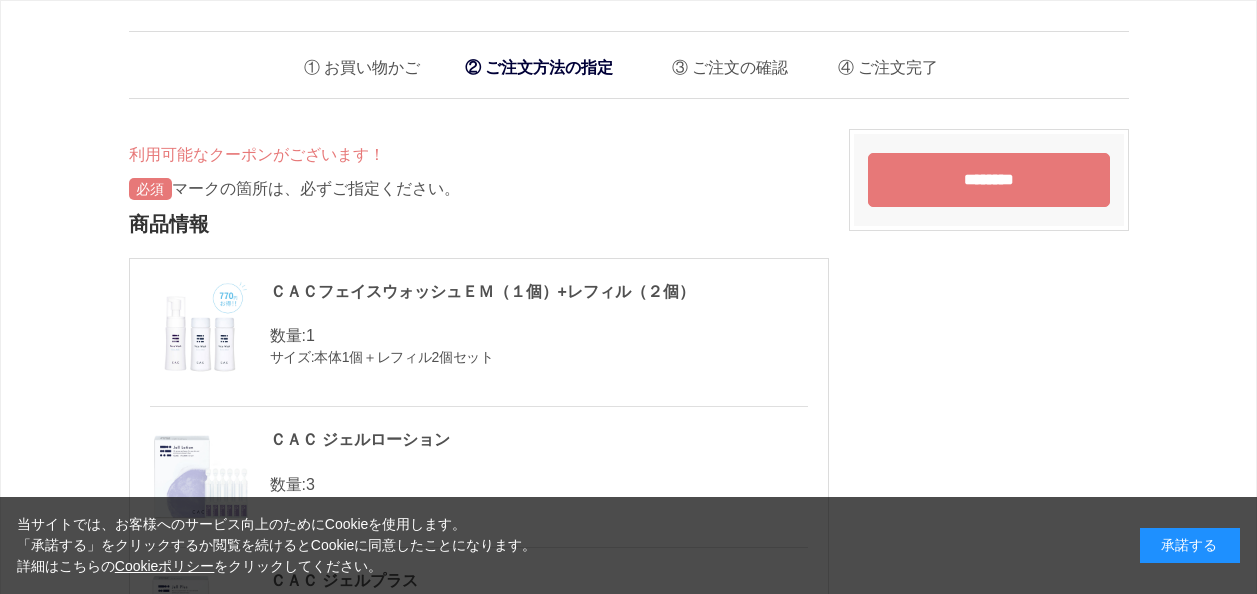 scroll, scrollTop: 0, scrollLeft: 0, axis: both 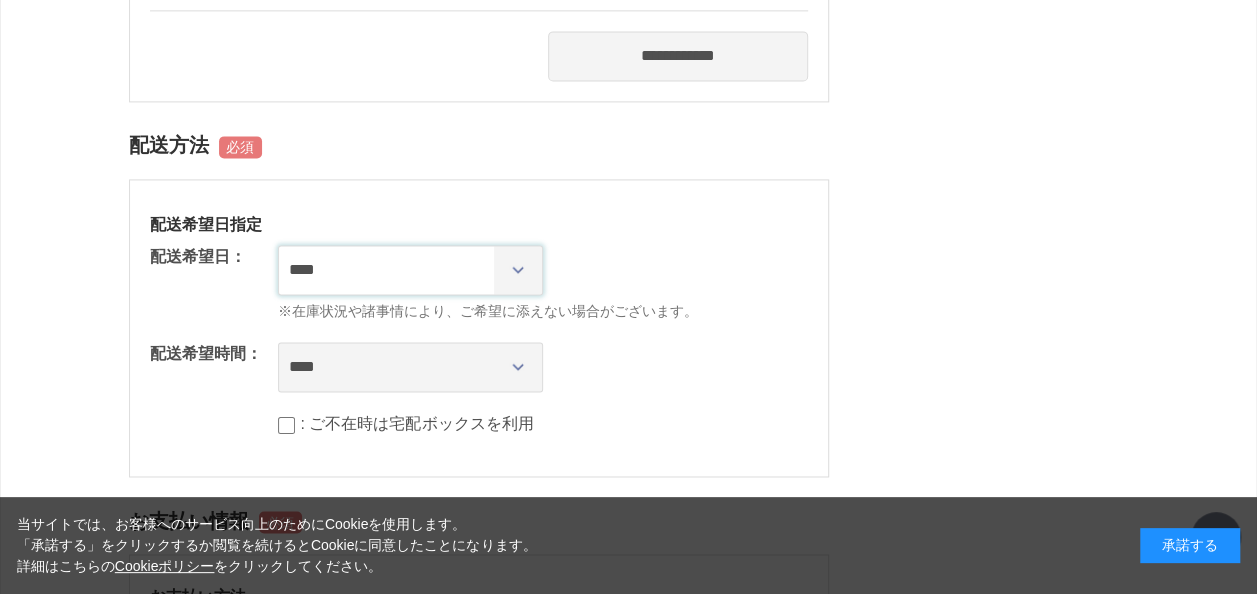 click on "**********" at bounding box center [410, 270] 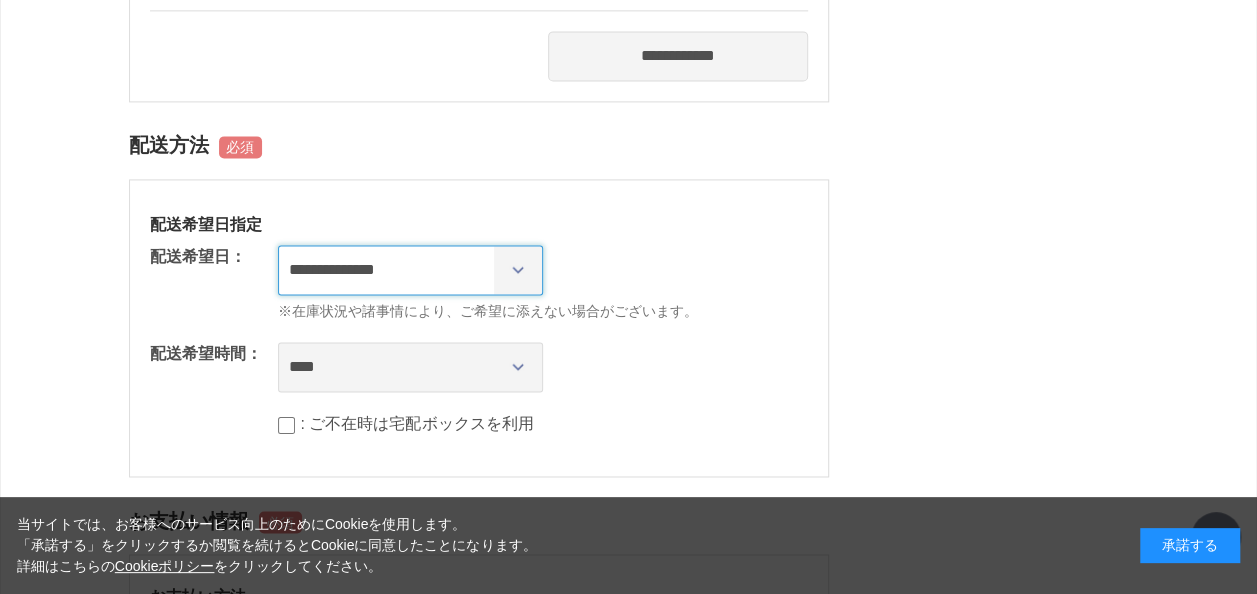 click on "**********" at bounding box center [410, 270] 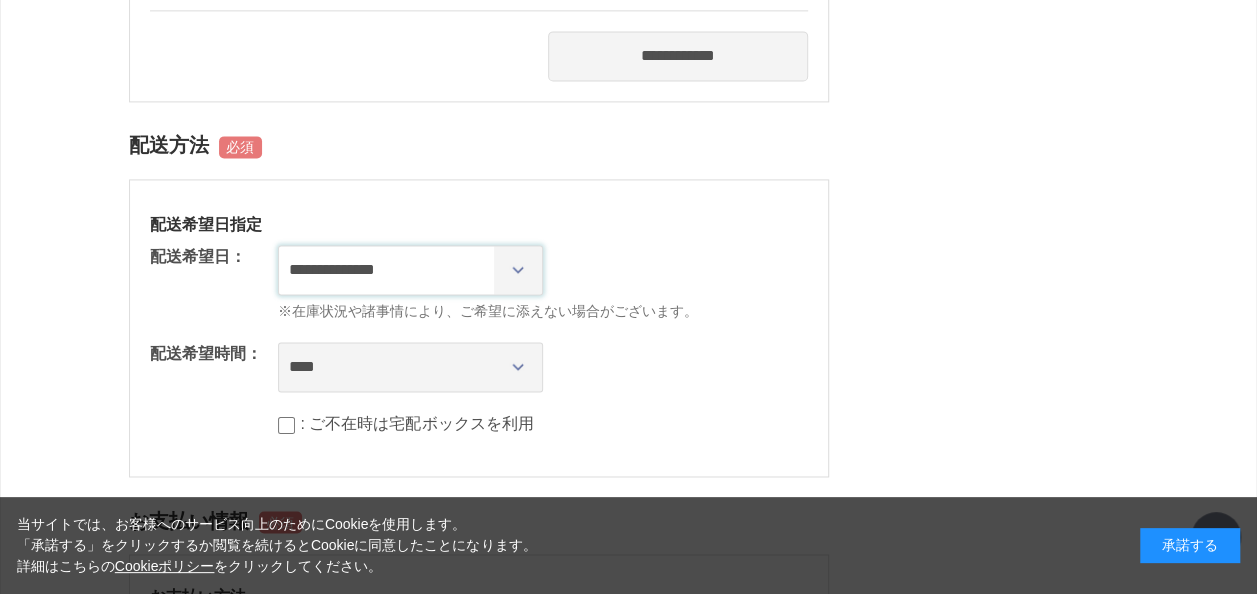 click on "**********" at bounding box center [410, 270] 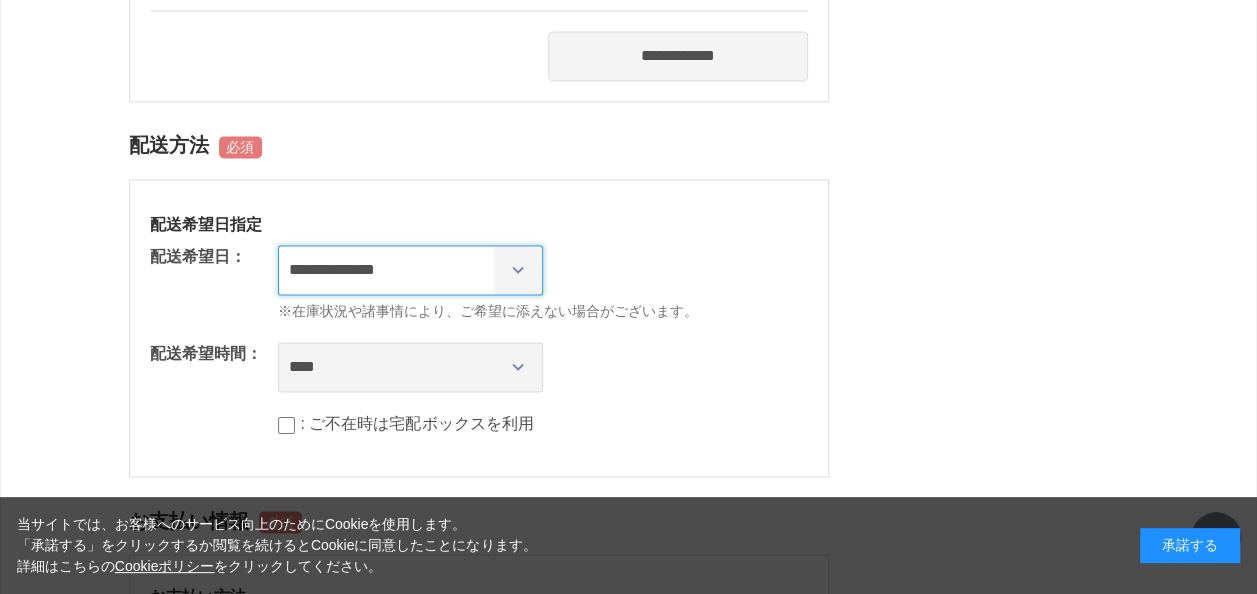 select on "********" 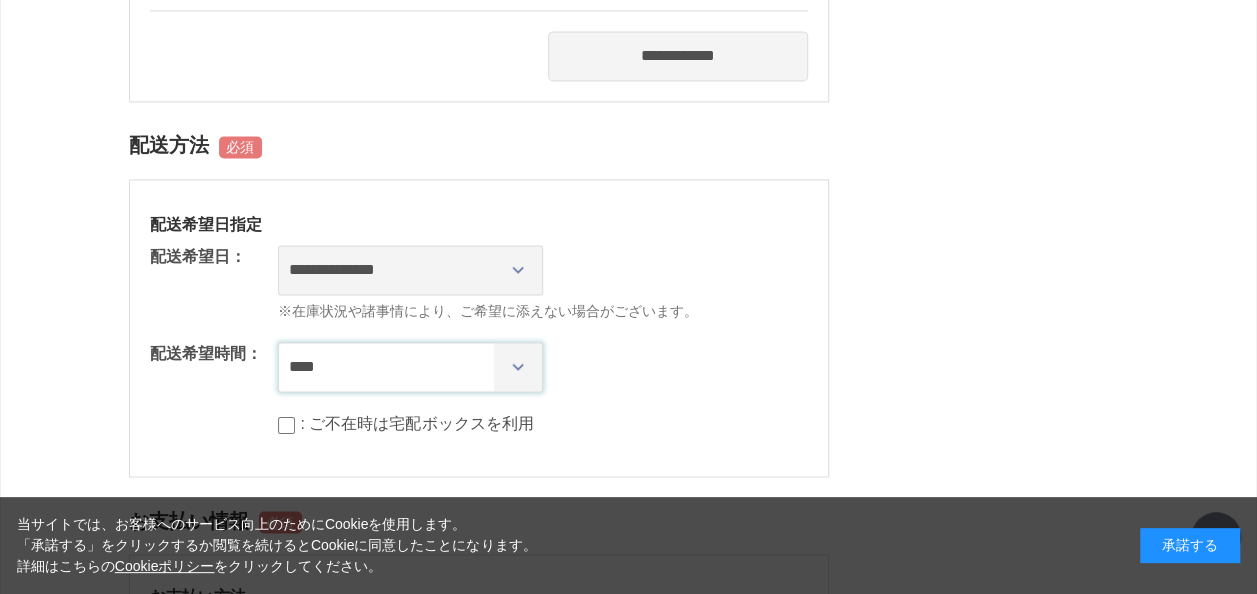 click on "**** *** ****** ****** ****** ******" at bounding box center [410, 367] 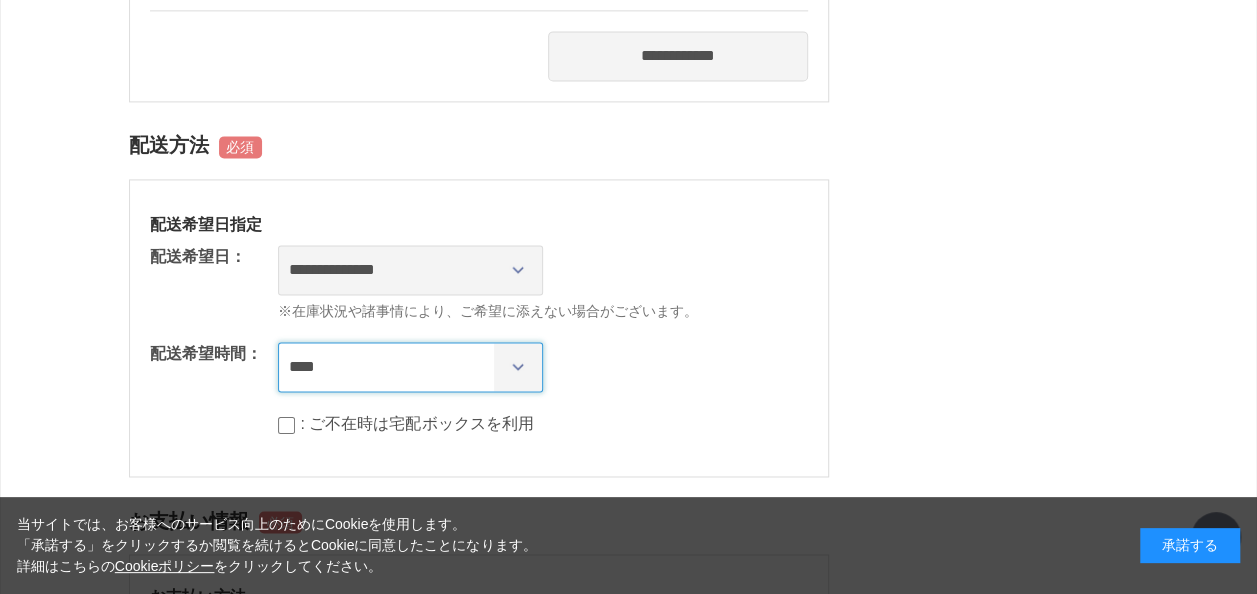 select on "**" 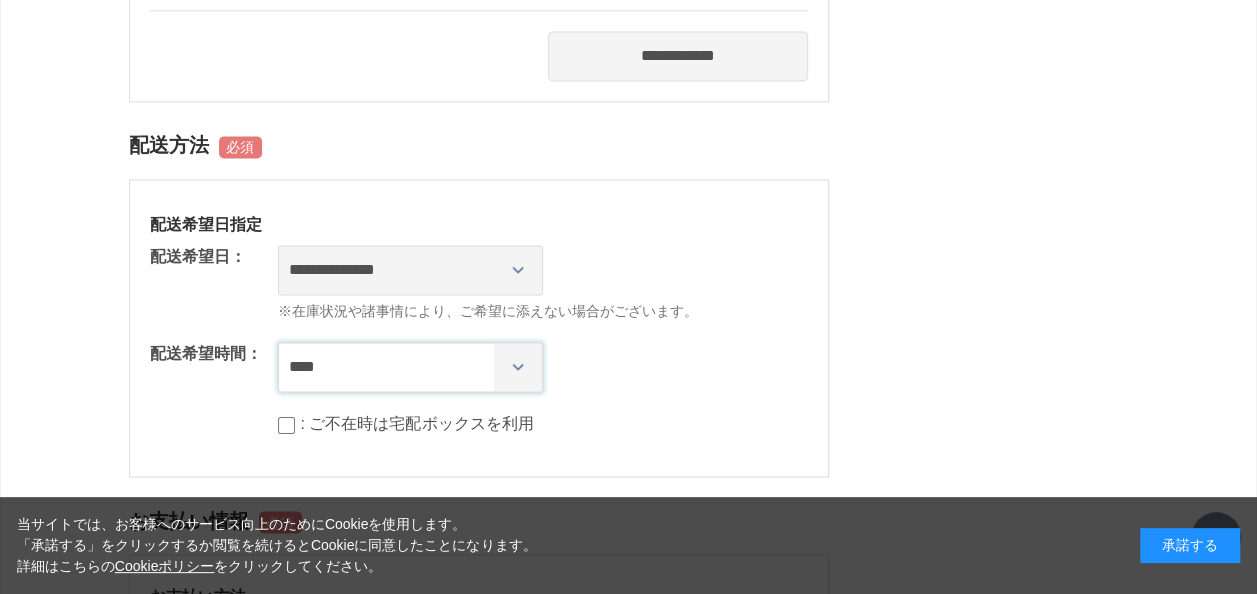 click on "**** *** ****** ****** ****** ******" at bounding box center (410, 367) 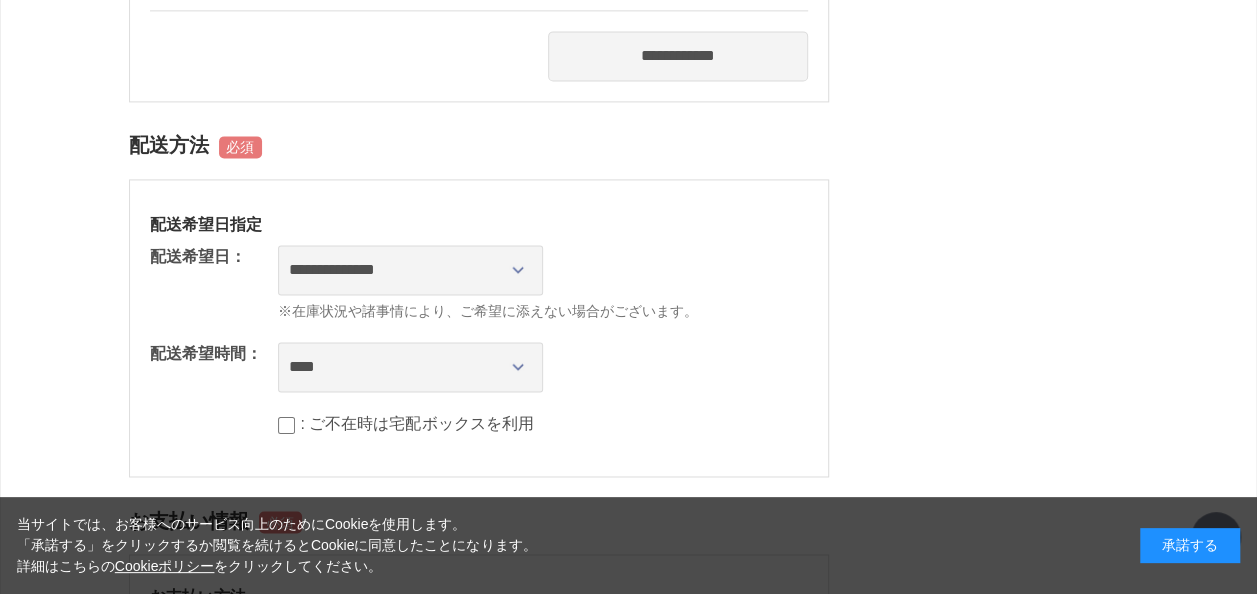 click on "**** *** ****** ****** ****** ******" at bounding box center (543, 367) 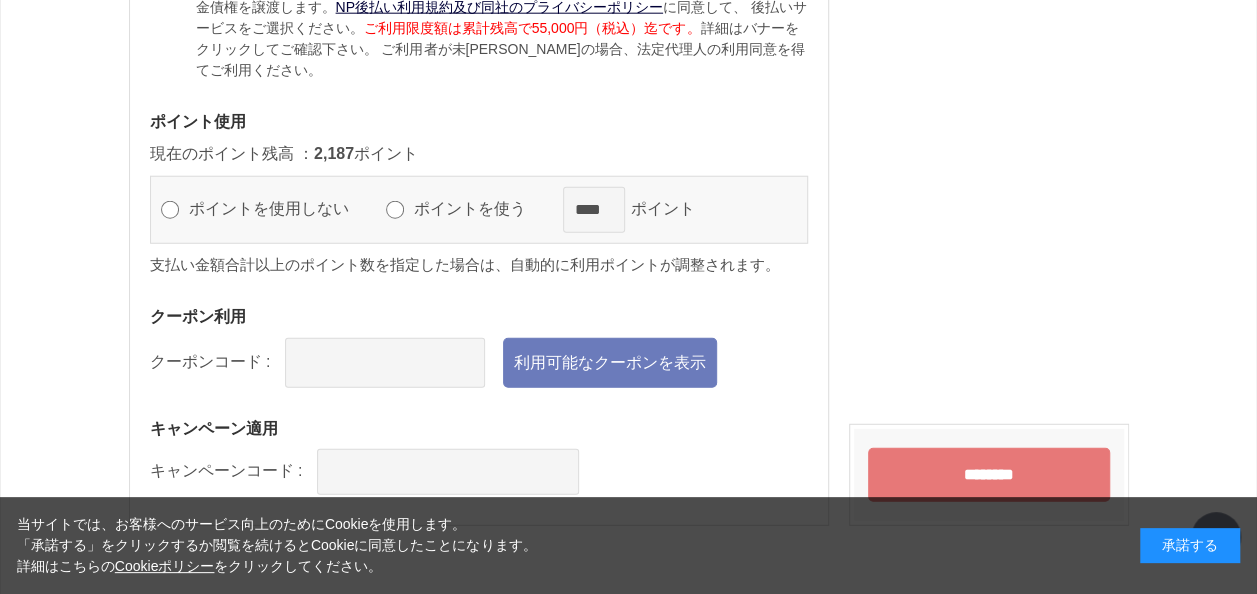 scroll, scrollTop: 2600, scrollLeft: 0, axis: vertical 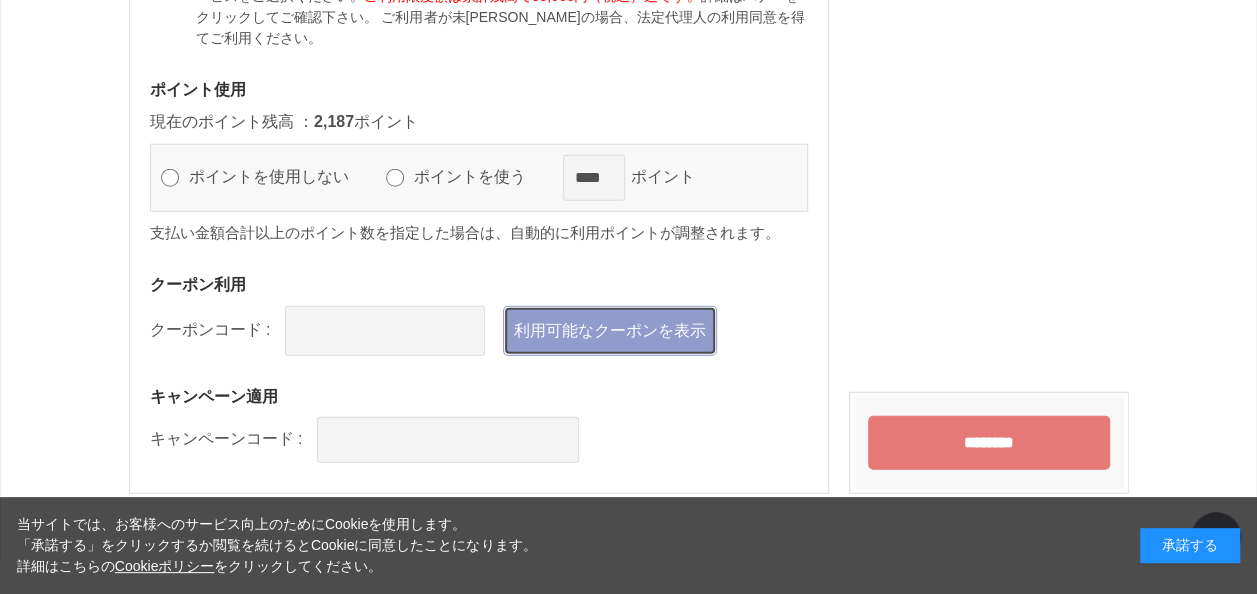 click on "利用可能なクーポンを表示" at bounding box center (610, 331) 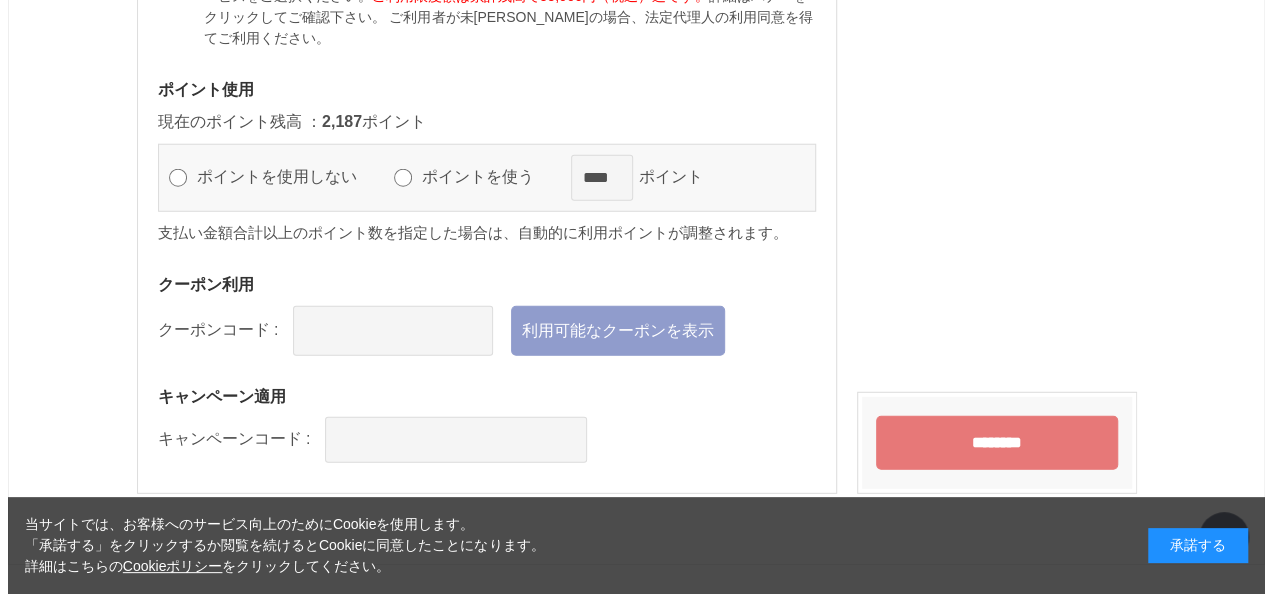 scroll, scrollTop: 0, scrollLeft: 0, axis: both 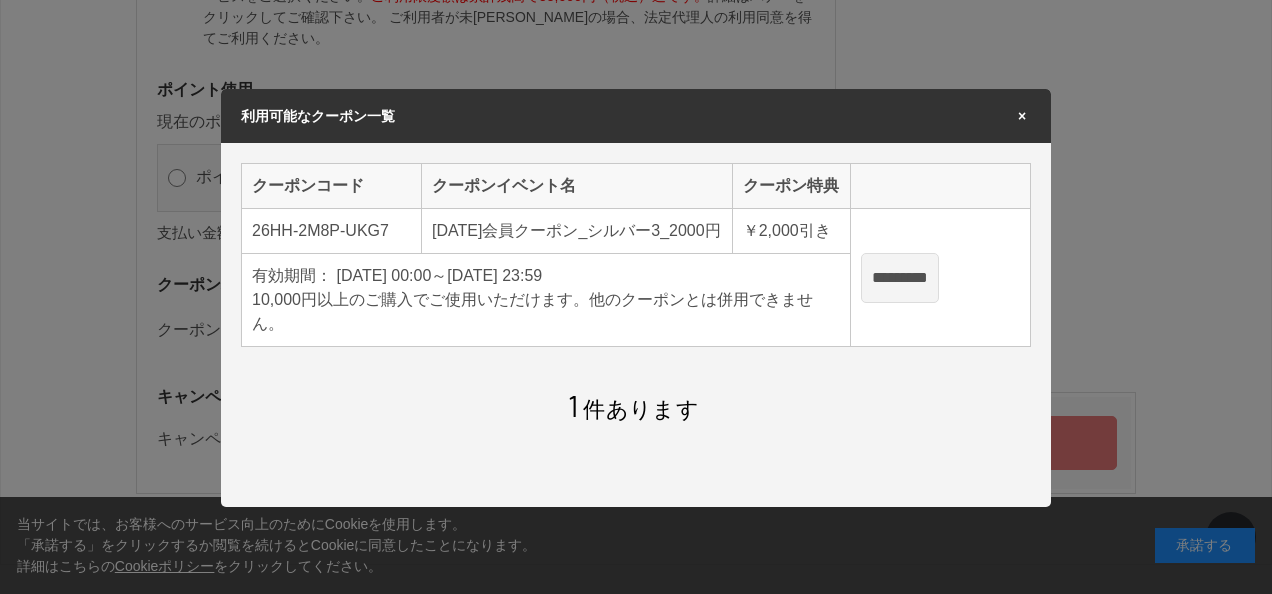 click on "*********" at bounding box center (900, 278) 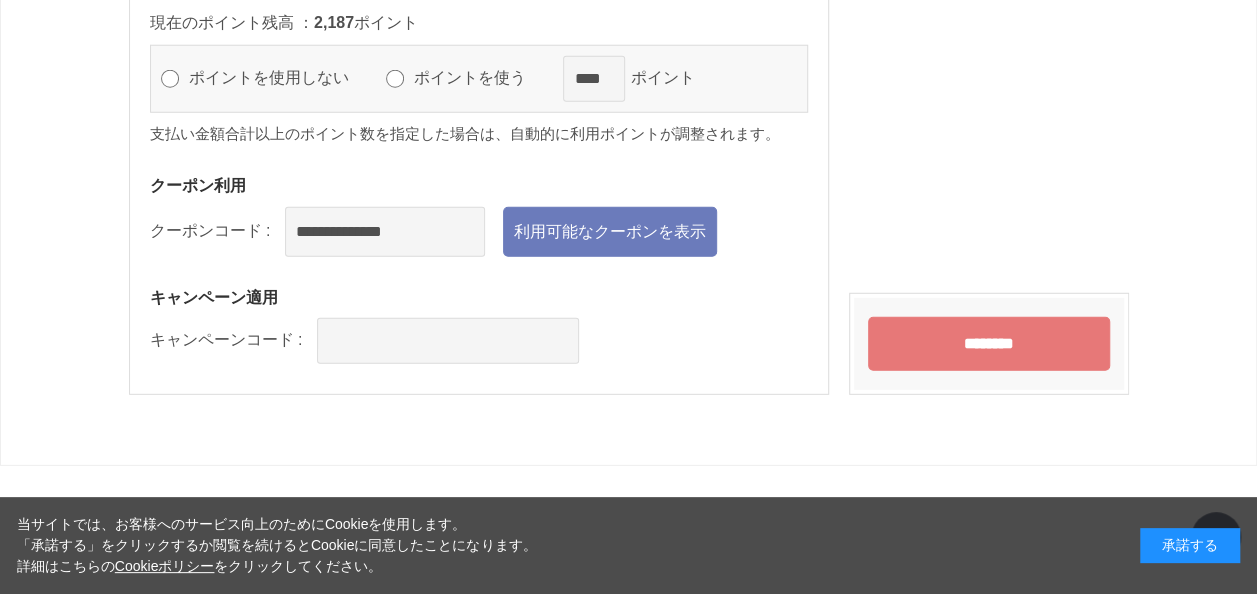 scroll, scrollTop: 2655, scrollLeft: 0, axis: vertical 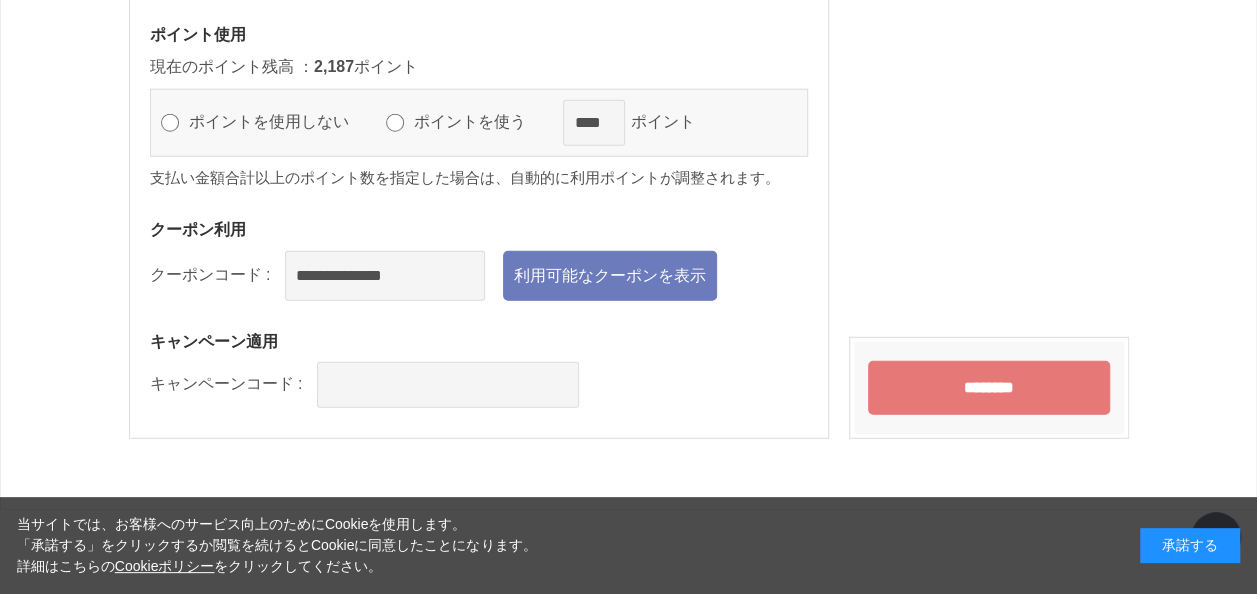 click on "****" at bounding box center (594, 123) 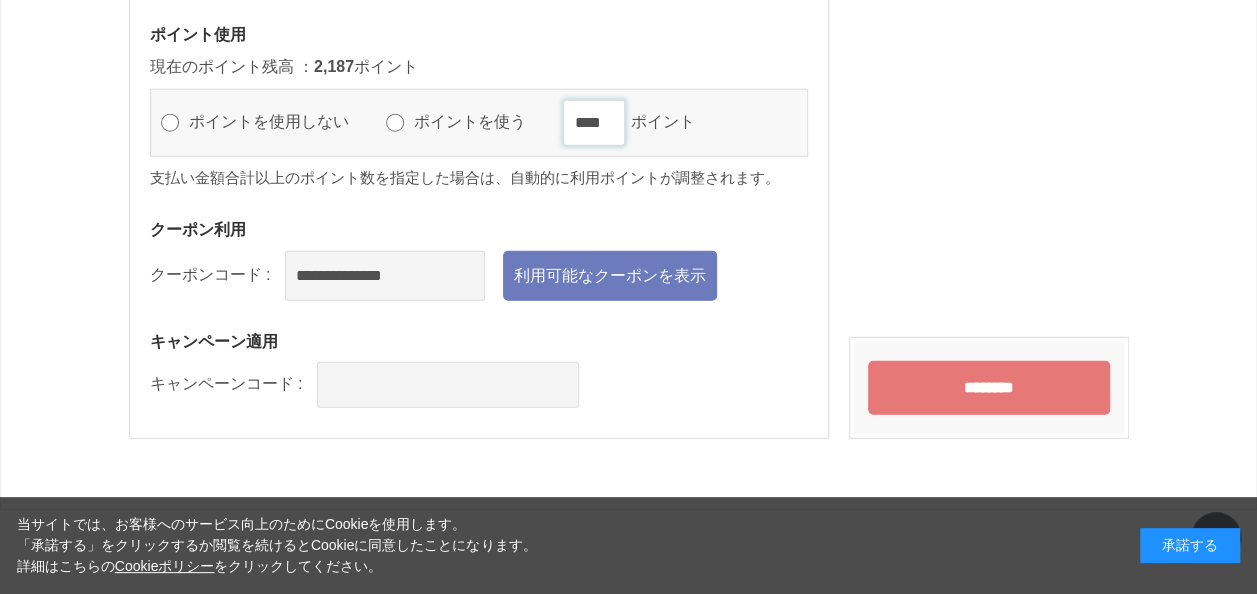 click on "****" at bounding box center (594, 123) 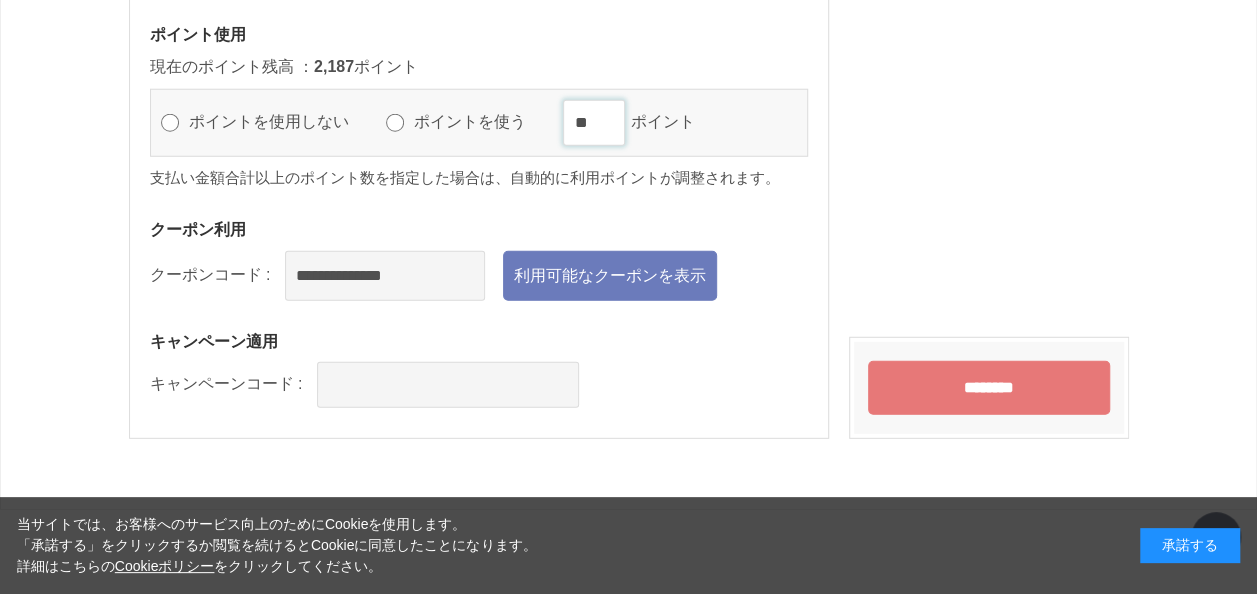 type on "*" 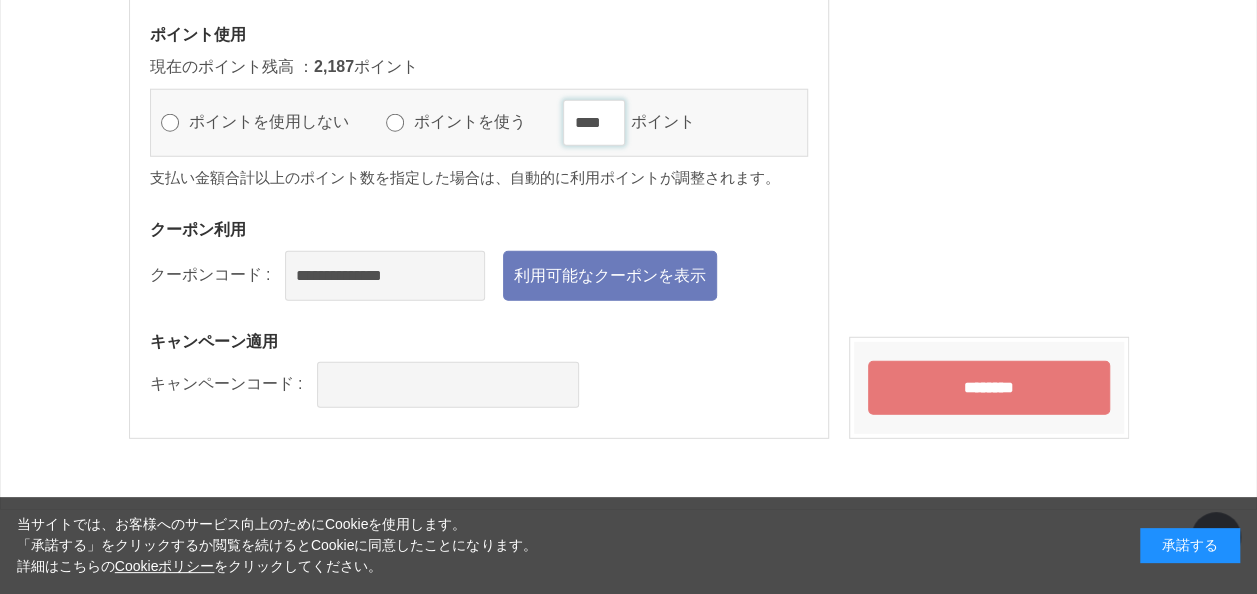 type on "****" 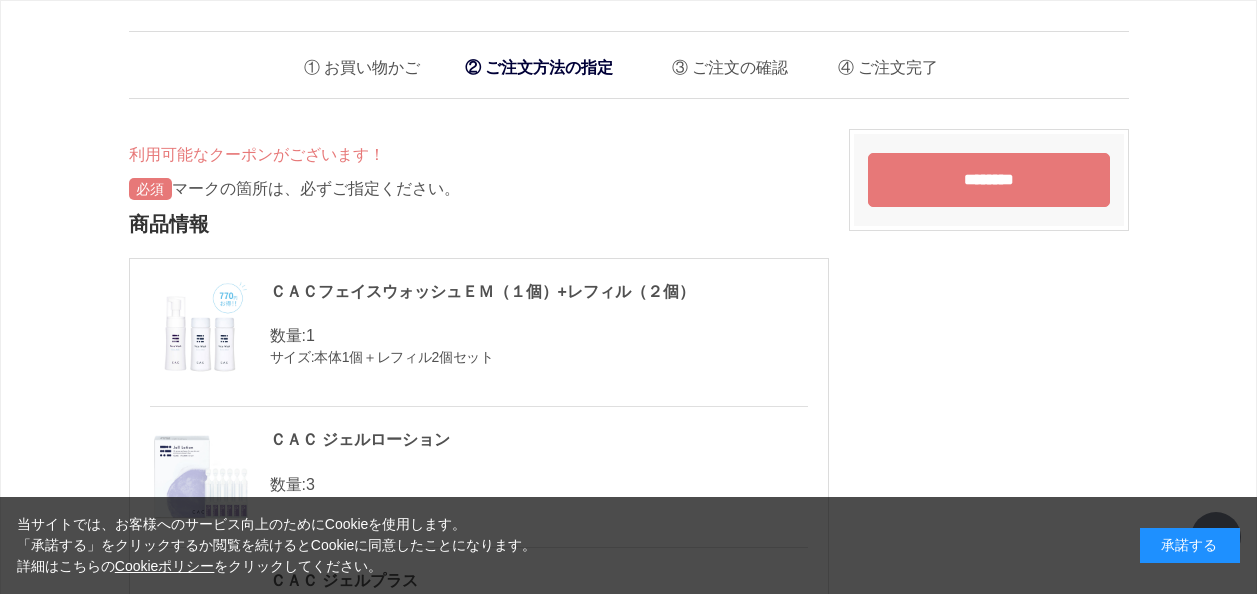 scroll, scrollTop: 2671, scrollLeft: 0, axis: vertical 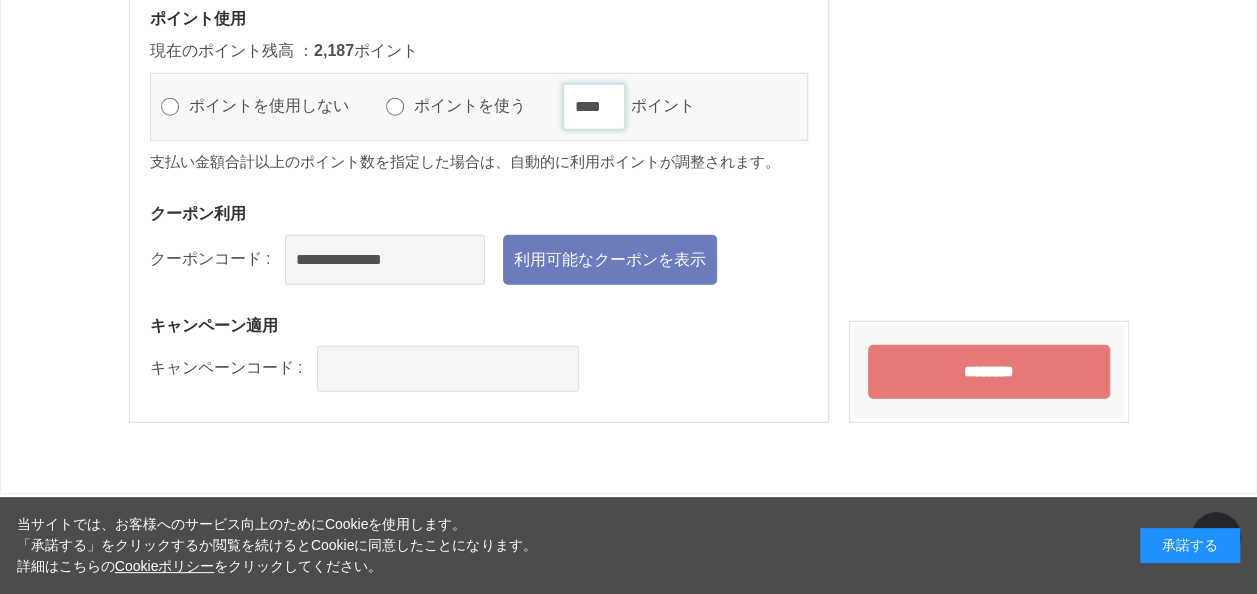 click on "****" at bounding box center [594, 107] 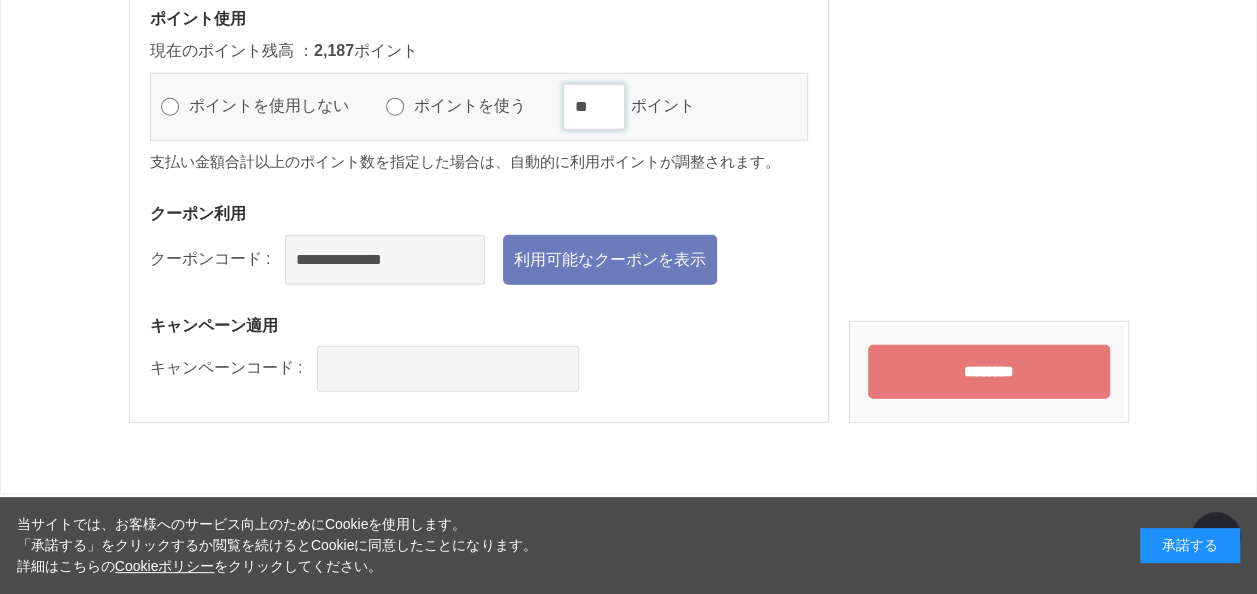 type on "*" 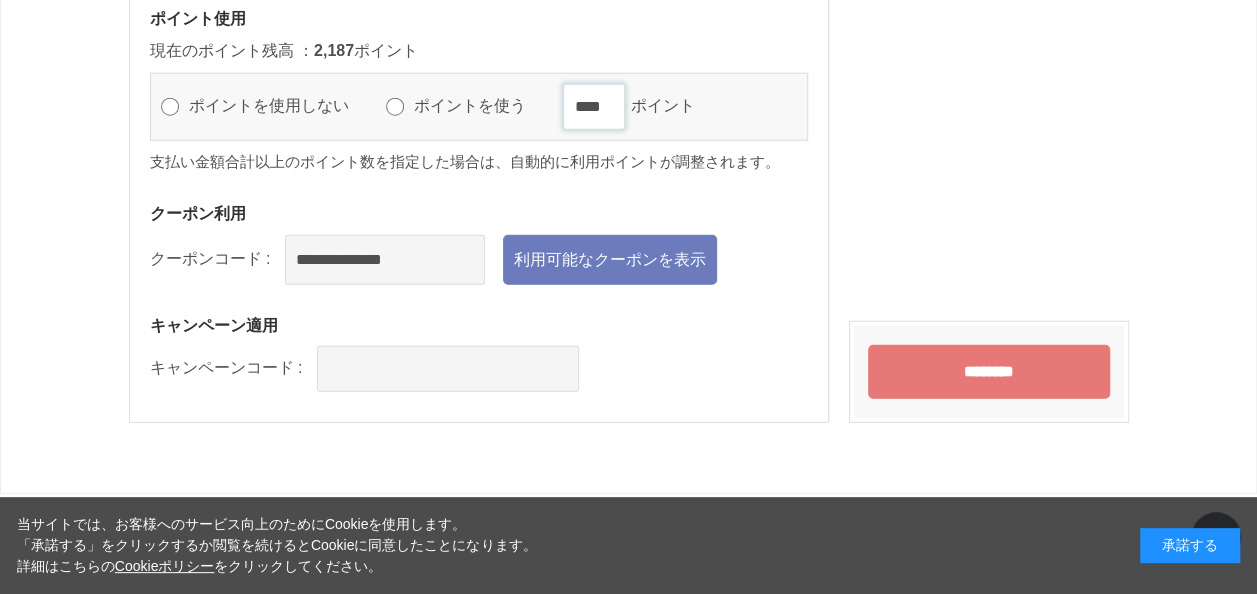 type on "****" 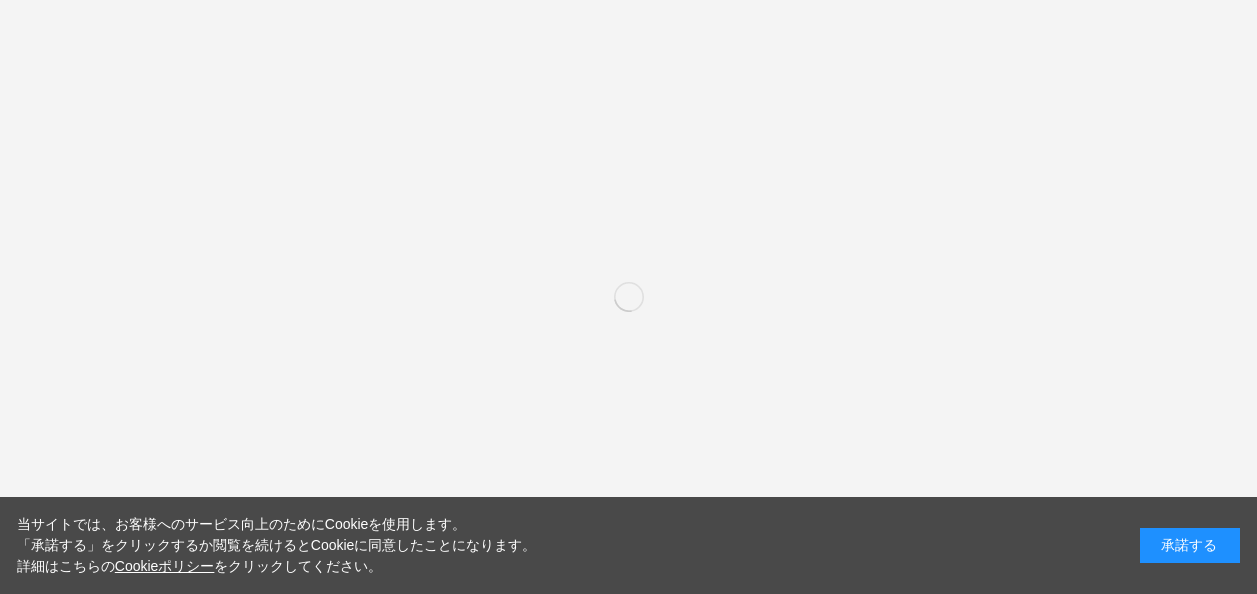scroll, scrollTop: 0, scrollLeft: 0, axis: both 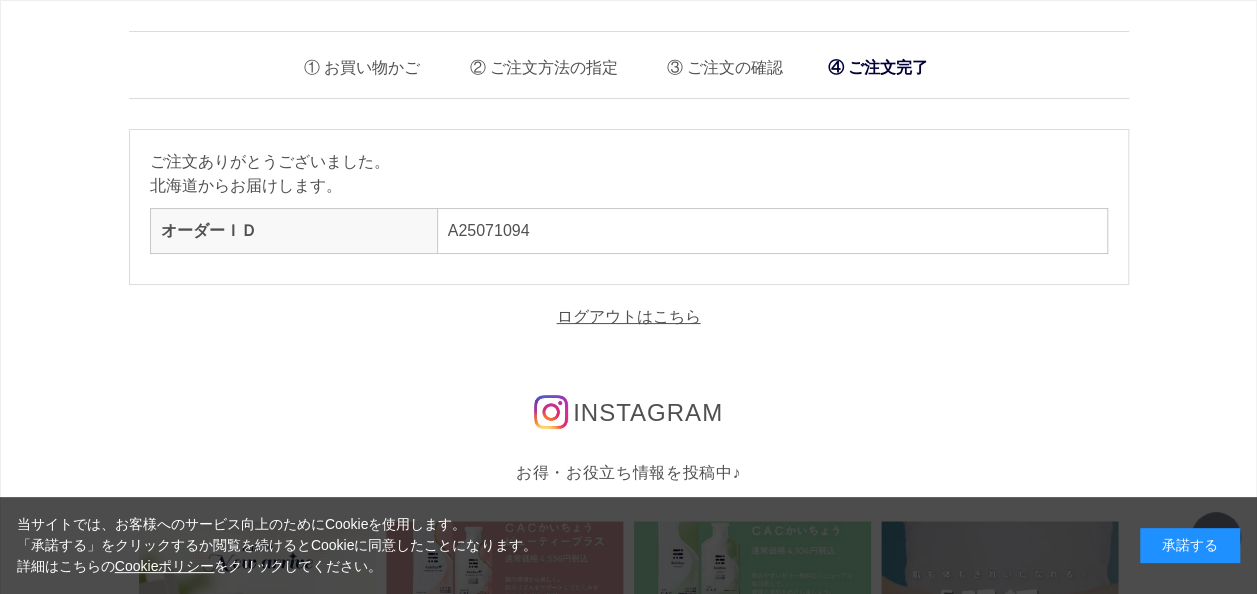 click on "ご注文ありがとうございました。
北海道からお届けします。
オーダーＩＤ
A25071094" at bounding box center (629, 207) 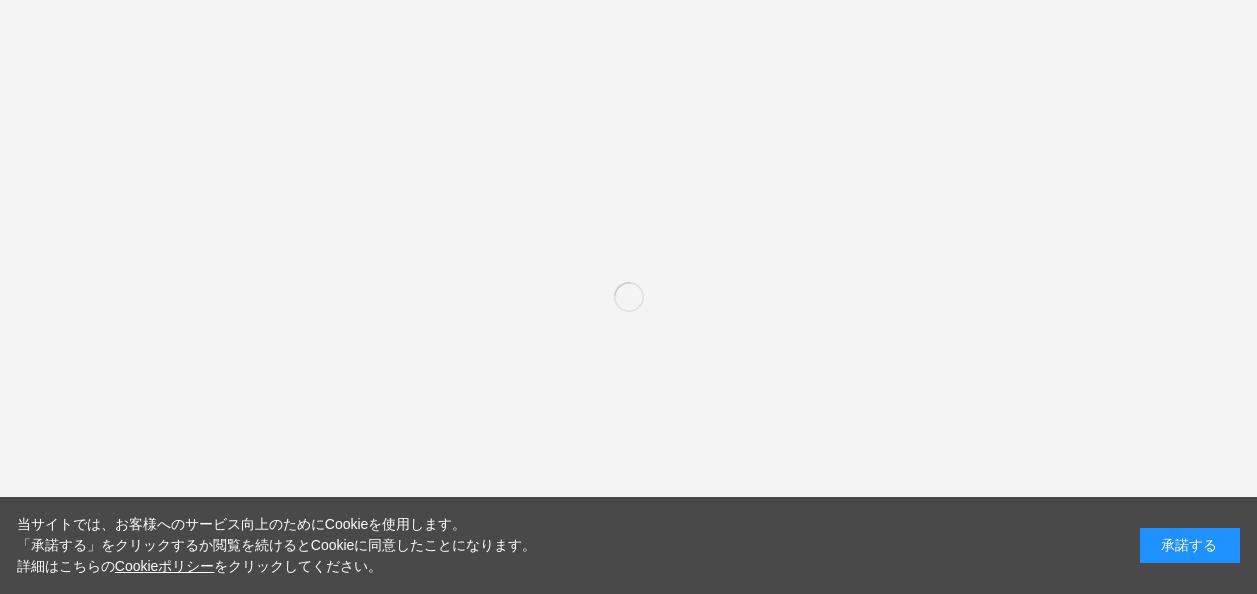scroll, scrollTop: 0, scrollLeft: 0, axis: both 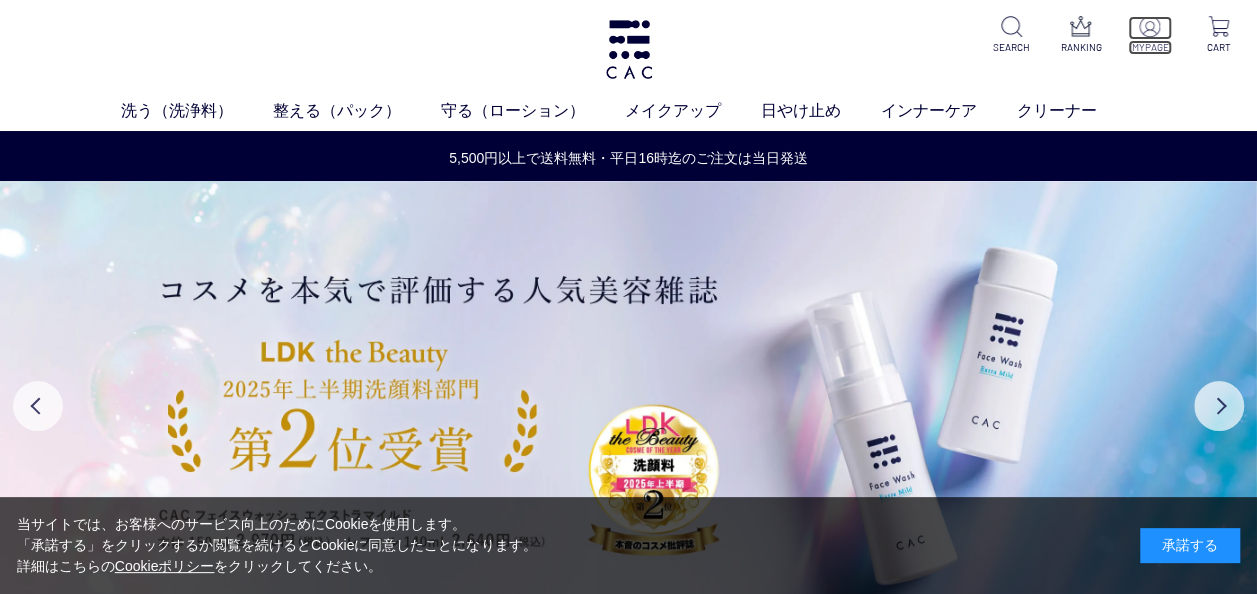 click at bounding box center [1149, 26] 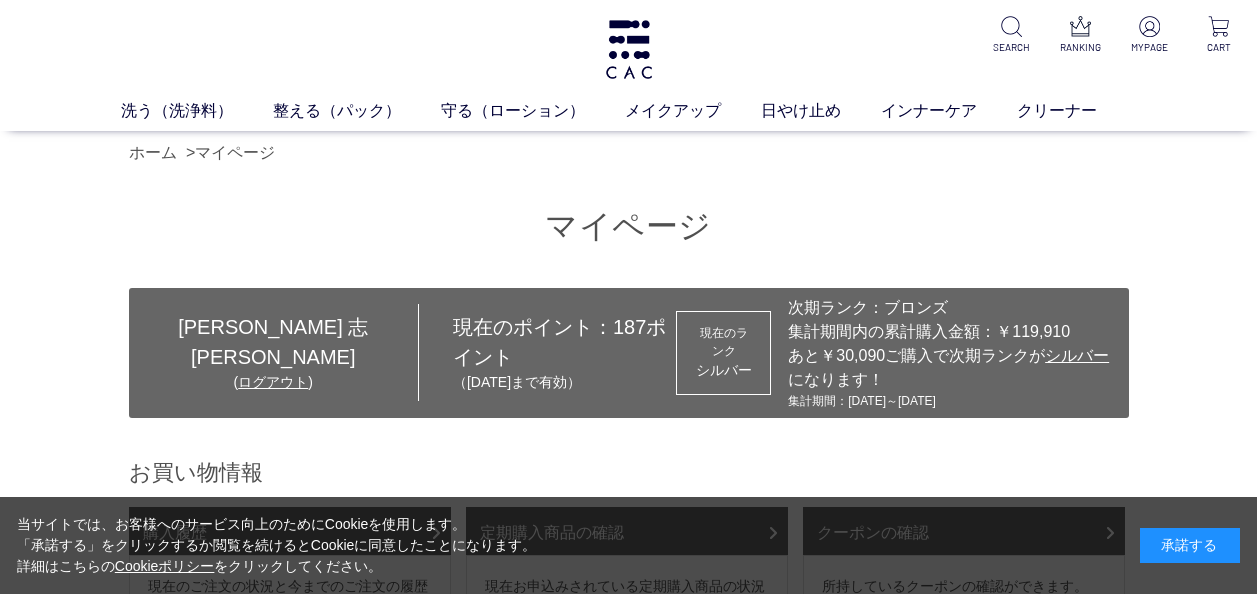 scroll, scrollTop: 0, scrollLeft: 0, axis: both 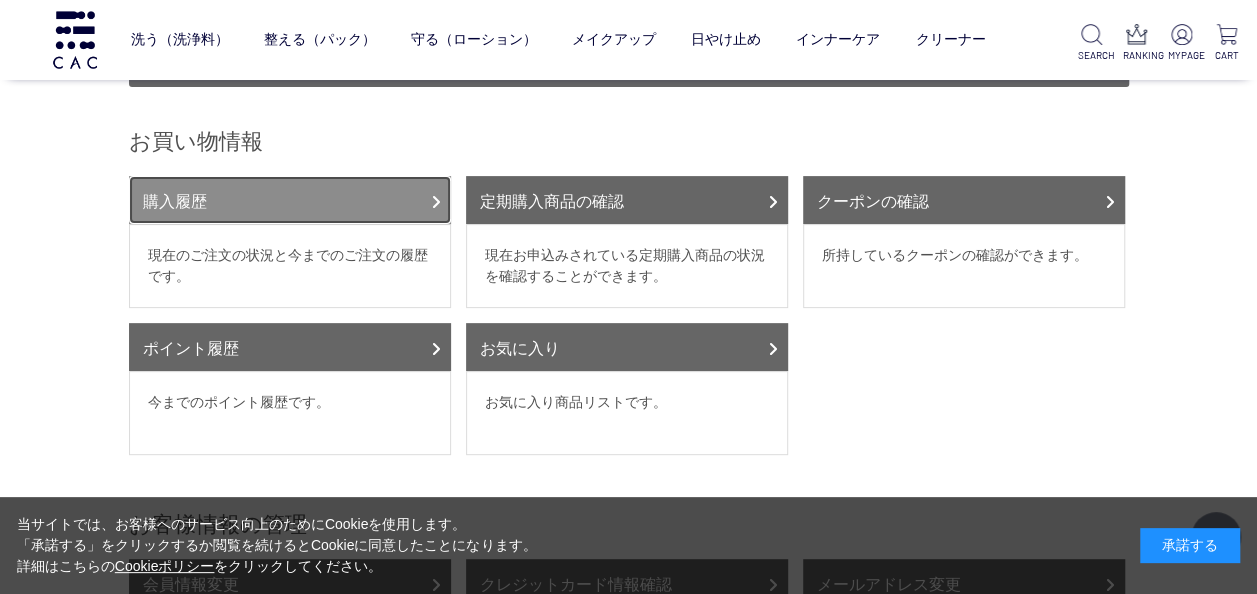 click on "購入履歴" at bounding box center (290, 200) 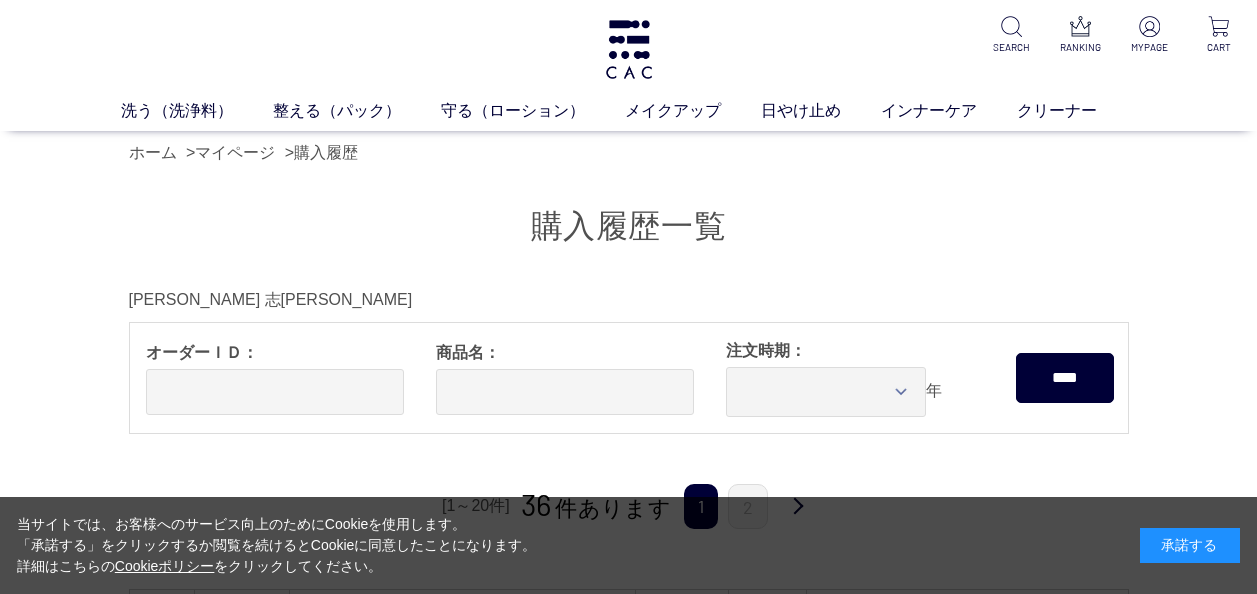 scroll, scrollTop: 0, scrollLeft: 0, axis: both 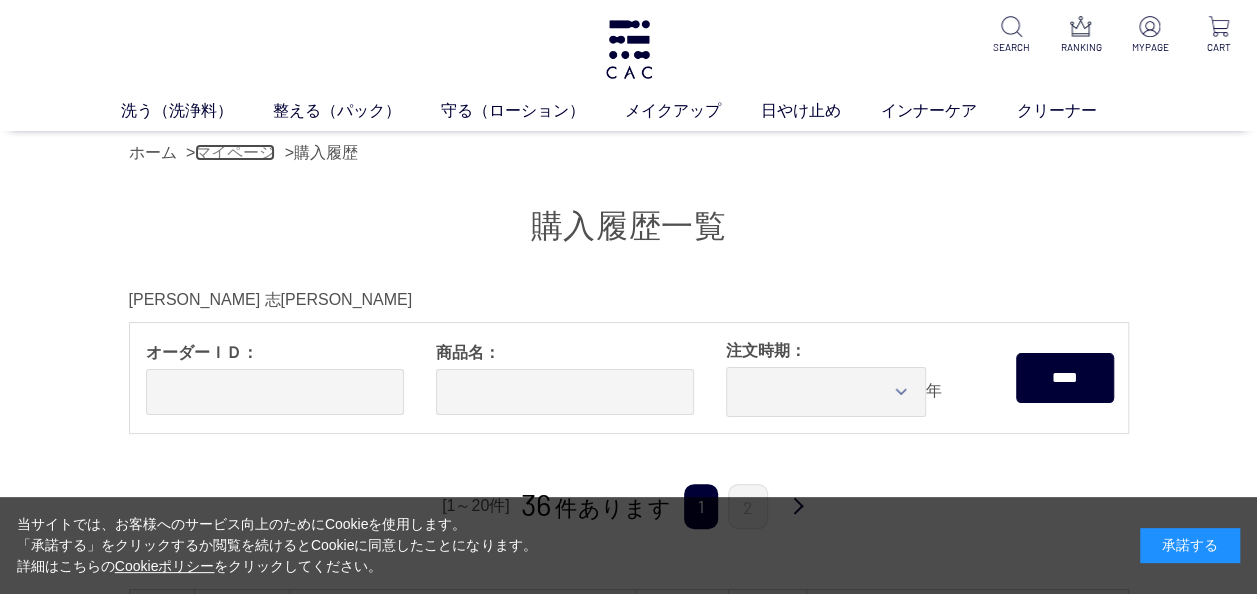 click on "マイページ" at bounding box center (235, 152) 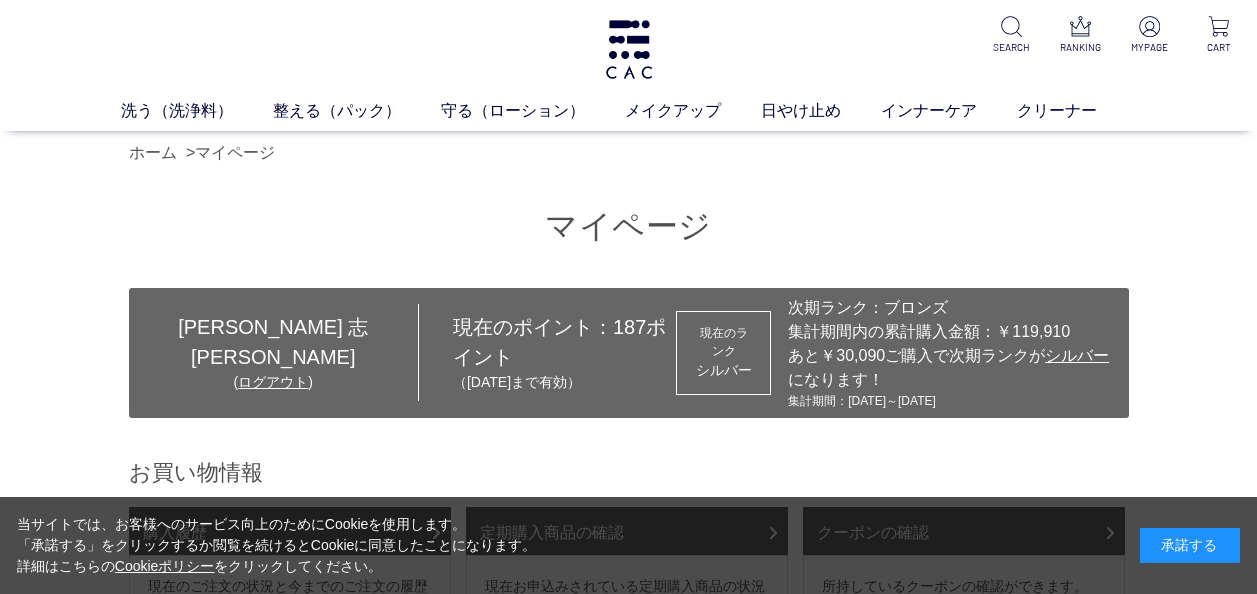scroll, scrollTop: 0, scrollLeft: 0, axis: both 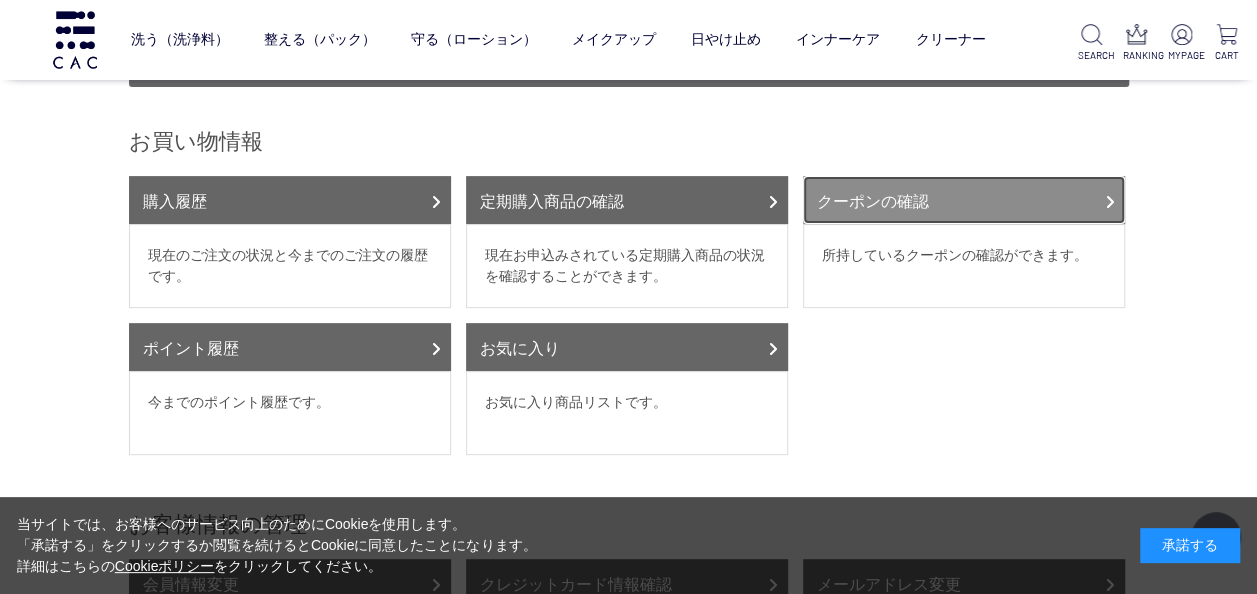 click on "クーポンの確認" at bounding box center [964, 200] 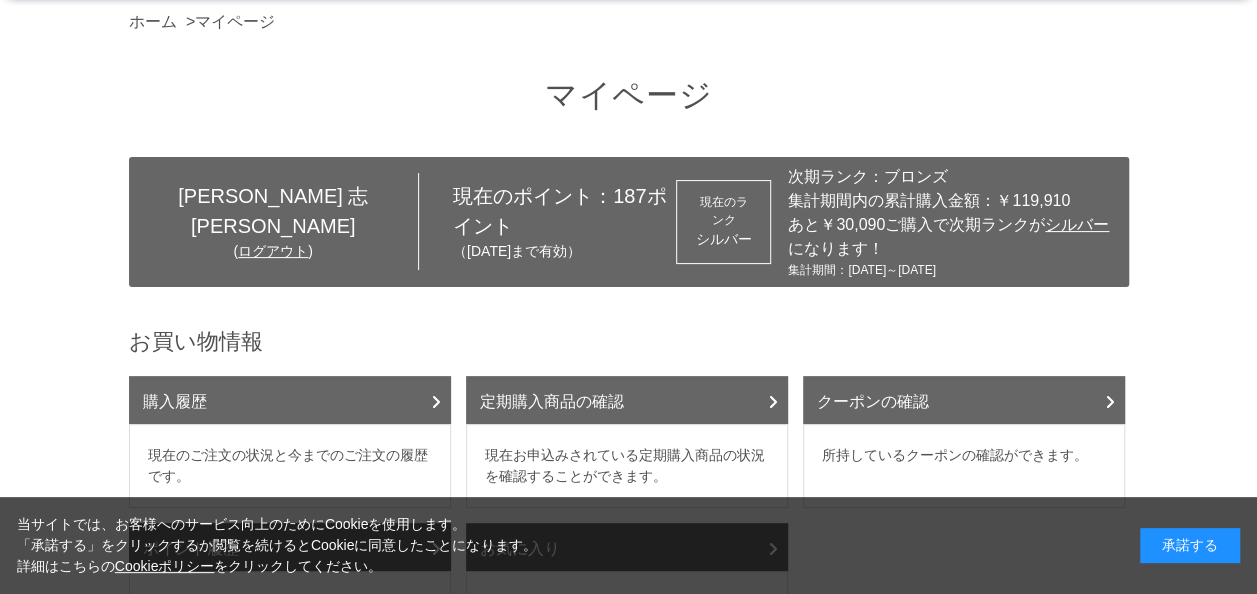 scroll, scrollTop: 100, scrollLeft: 0, axis: vertical 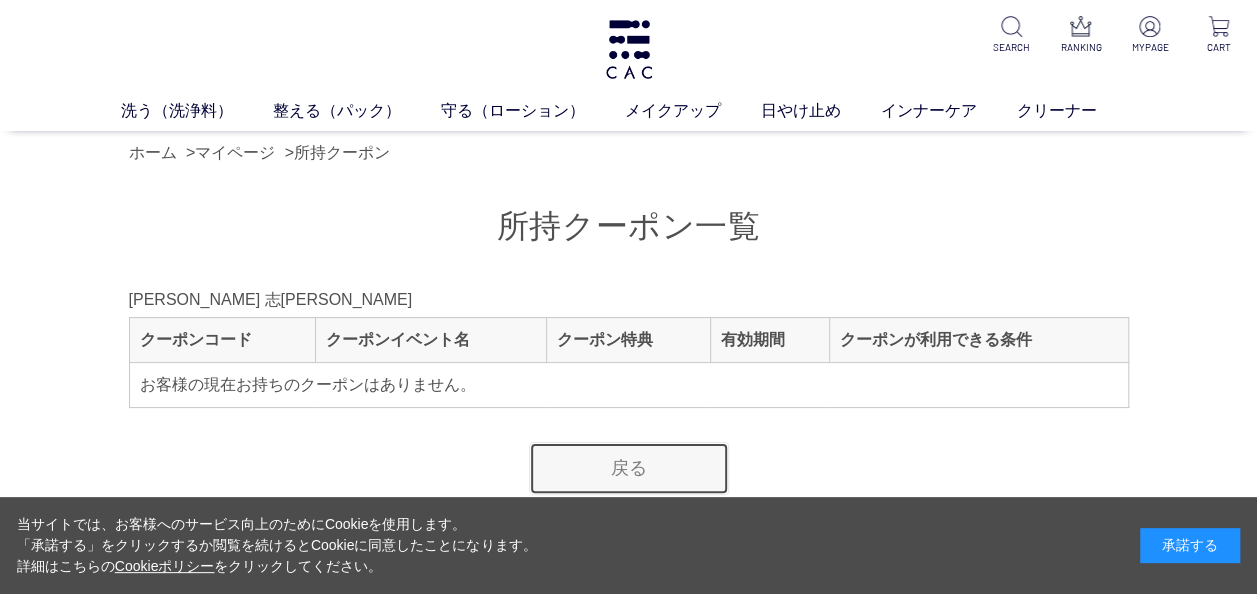 click on "戻る" at bounding box center (629, 468) 